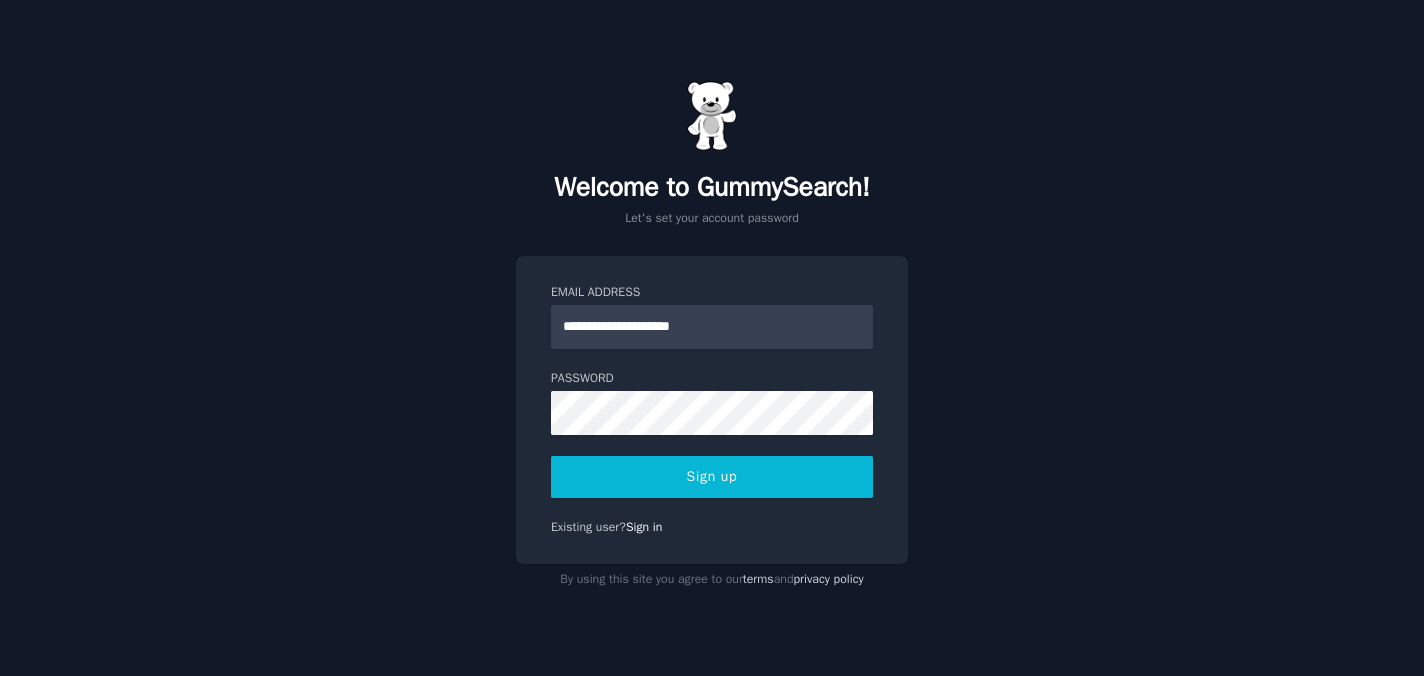 scroll, scrollTop: 0, scrollLeft: 0, axis: both 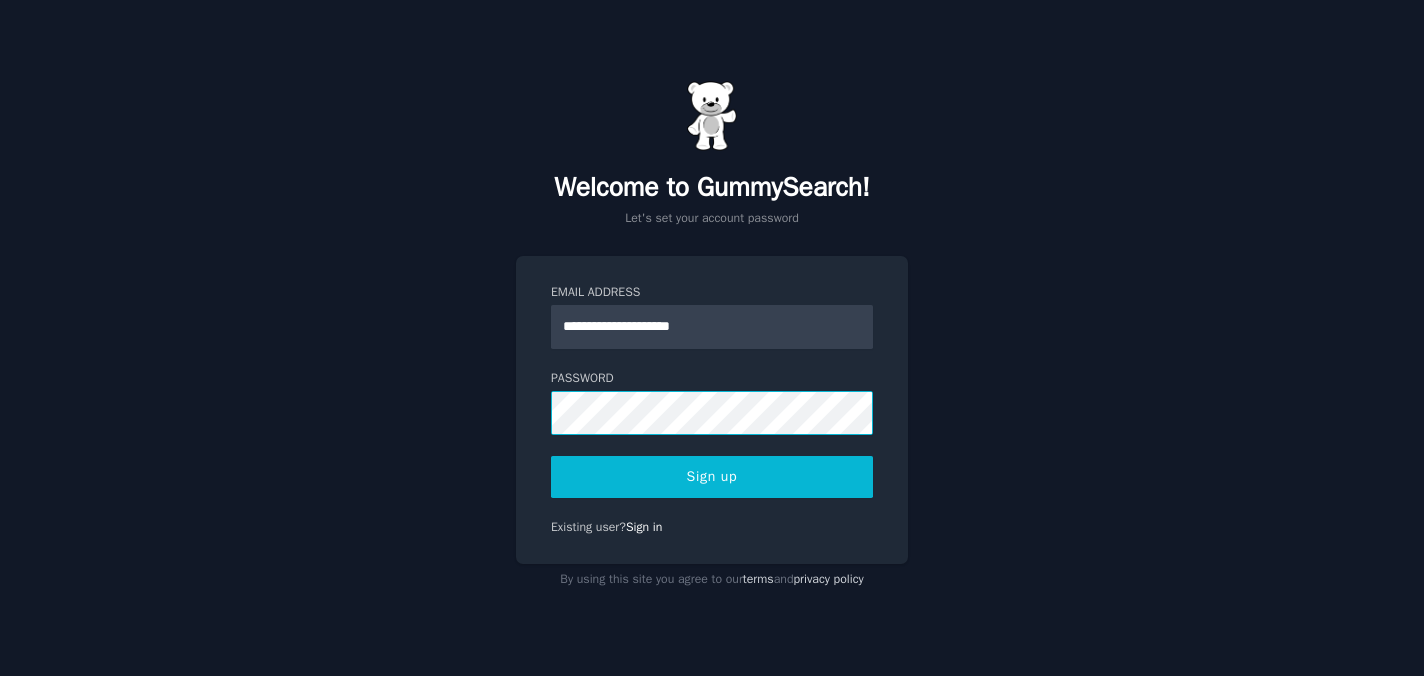click on "**********" at bounding box center [712, 338] 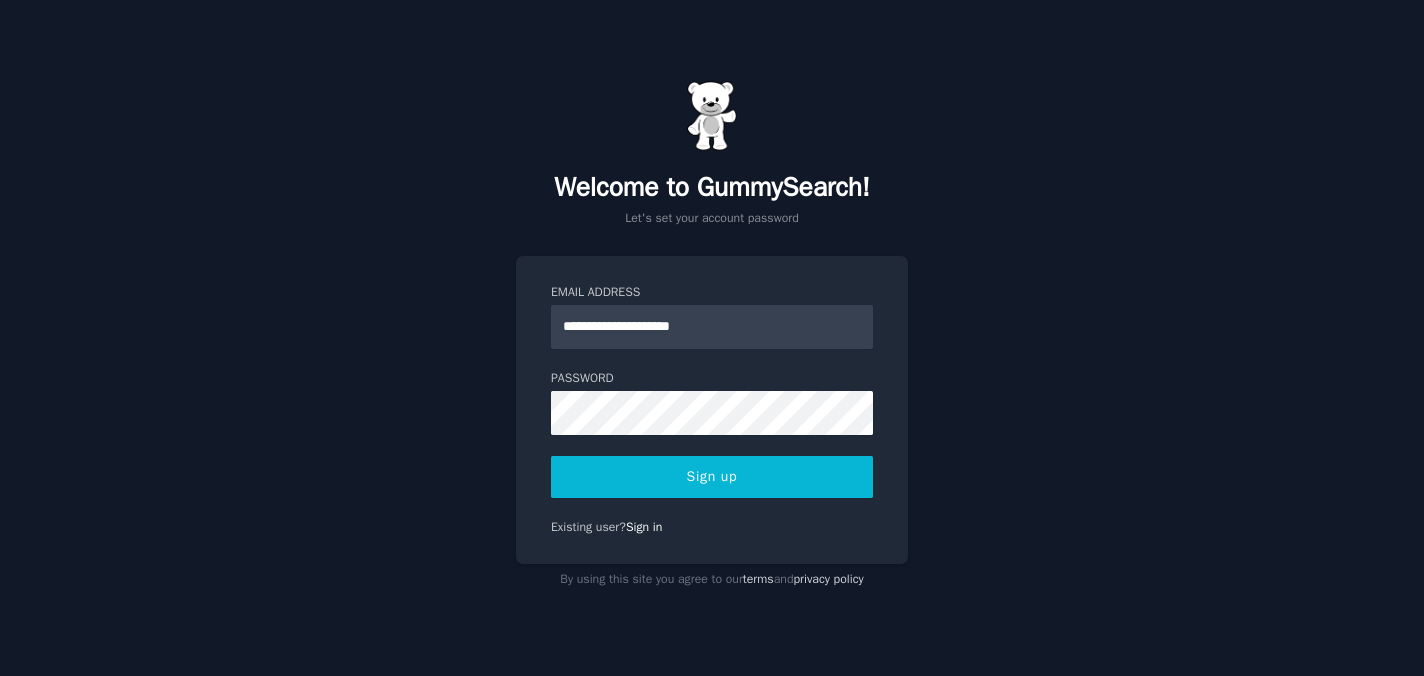 click on "Sign up" at bounding box center [712, 477] 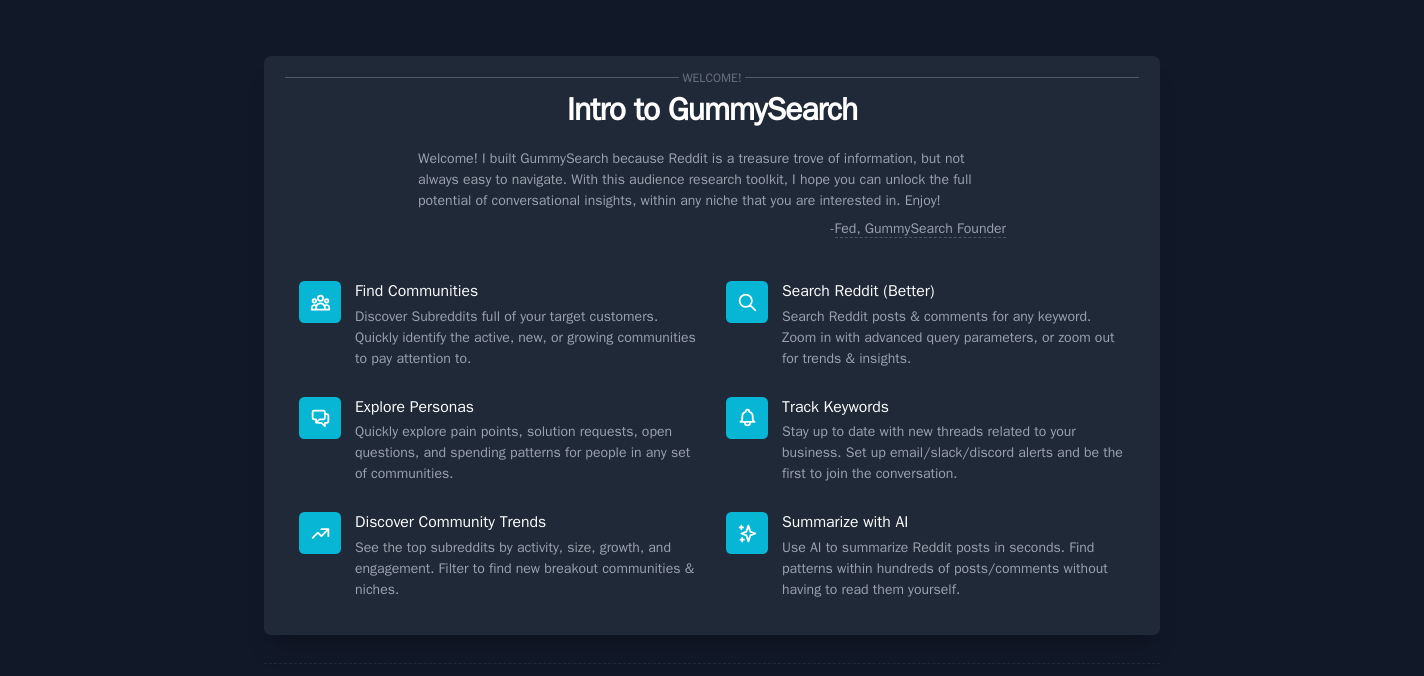 scroll, scrollTop: 0, scrollLeft: 0, axis: both 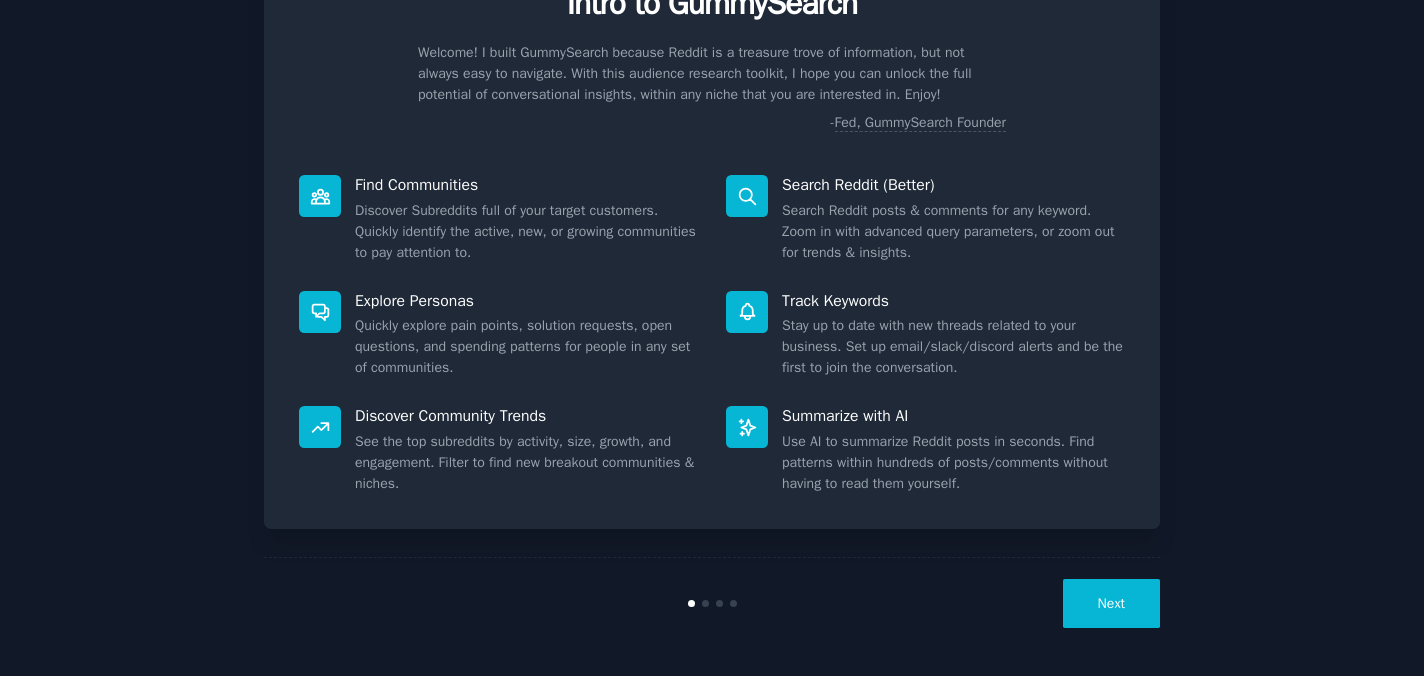 click on "Next" at bounding box center [1111, 603] 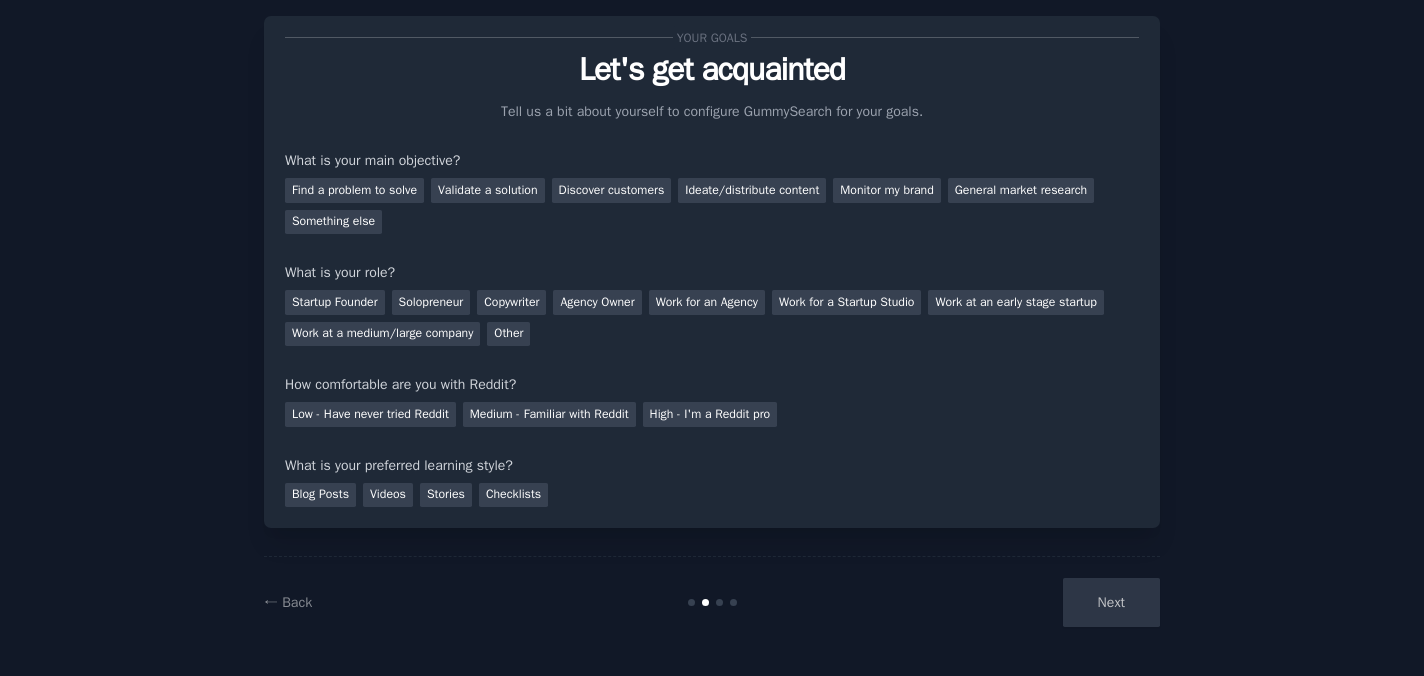scroll, scrollTop: 40, scrollLeft: 0, axis: vertical 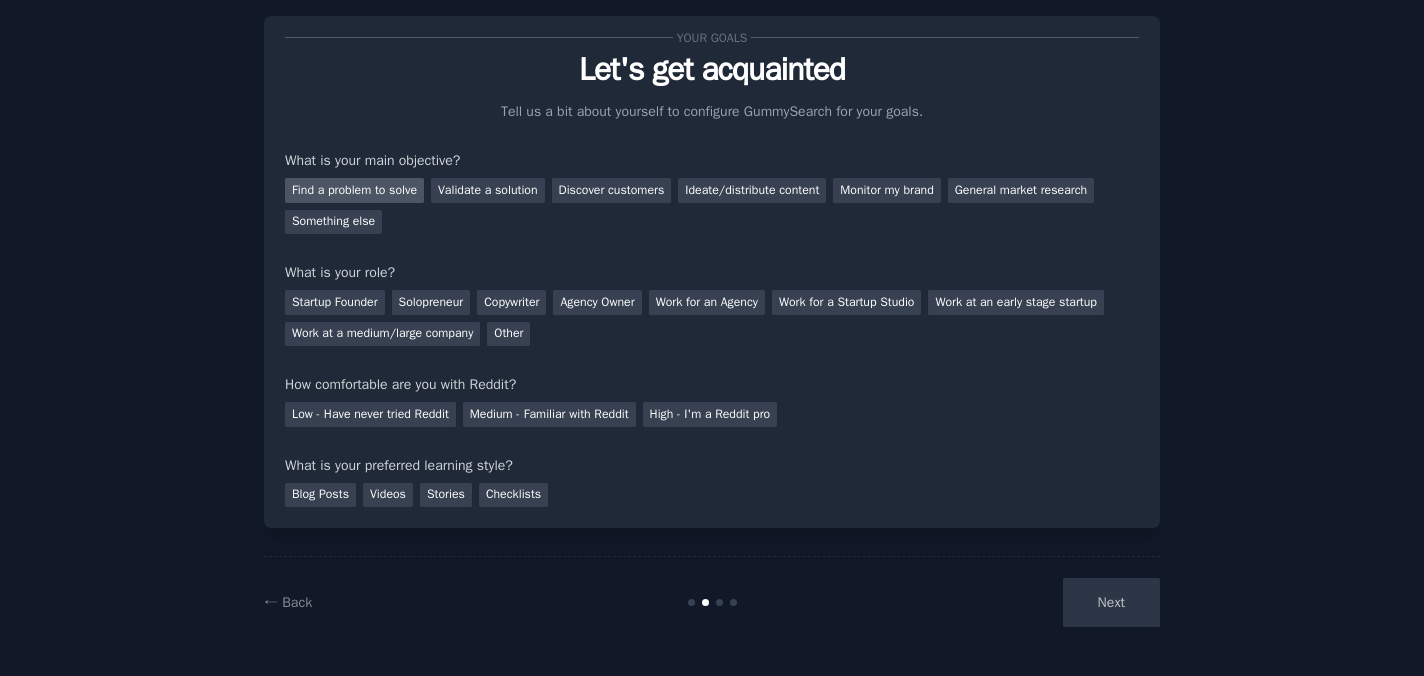 click on "Find a problem to solve" at bounding box center (354, 190) 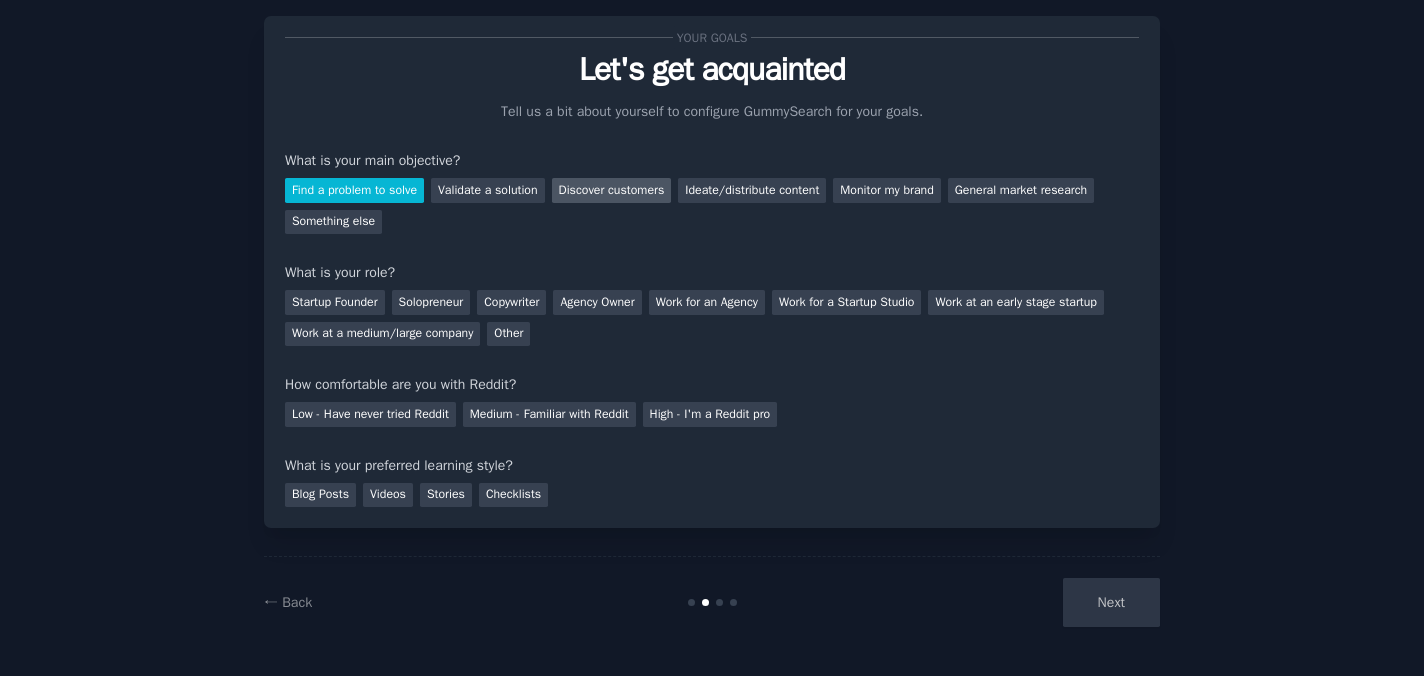 click on "Discover customers" at bounding box center (612, 190) 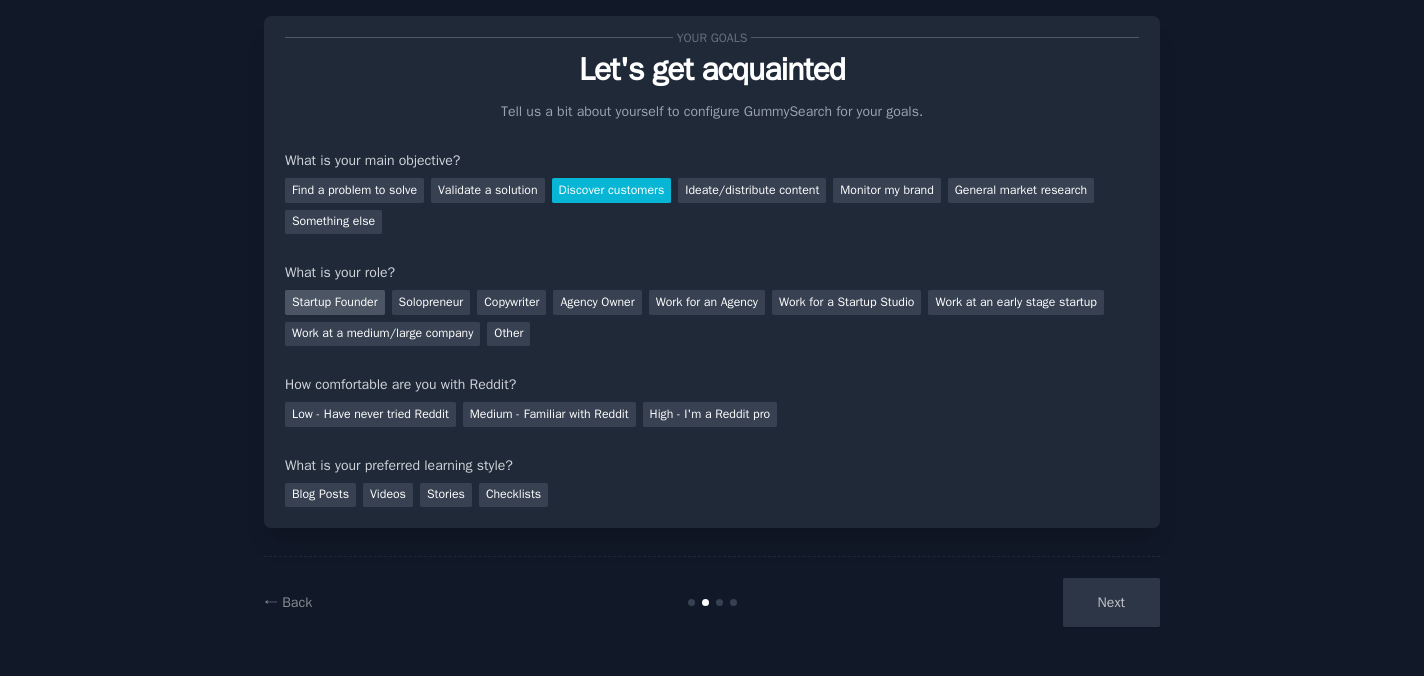 click on "Startup Founder" at bounding box center (335, 302) 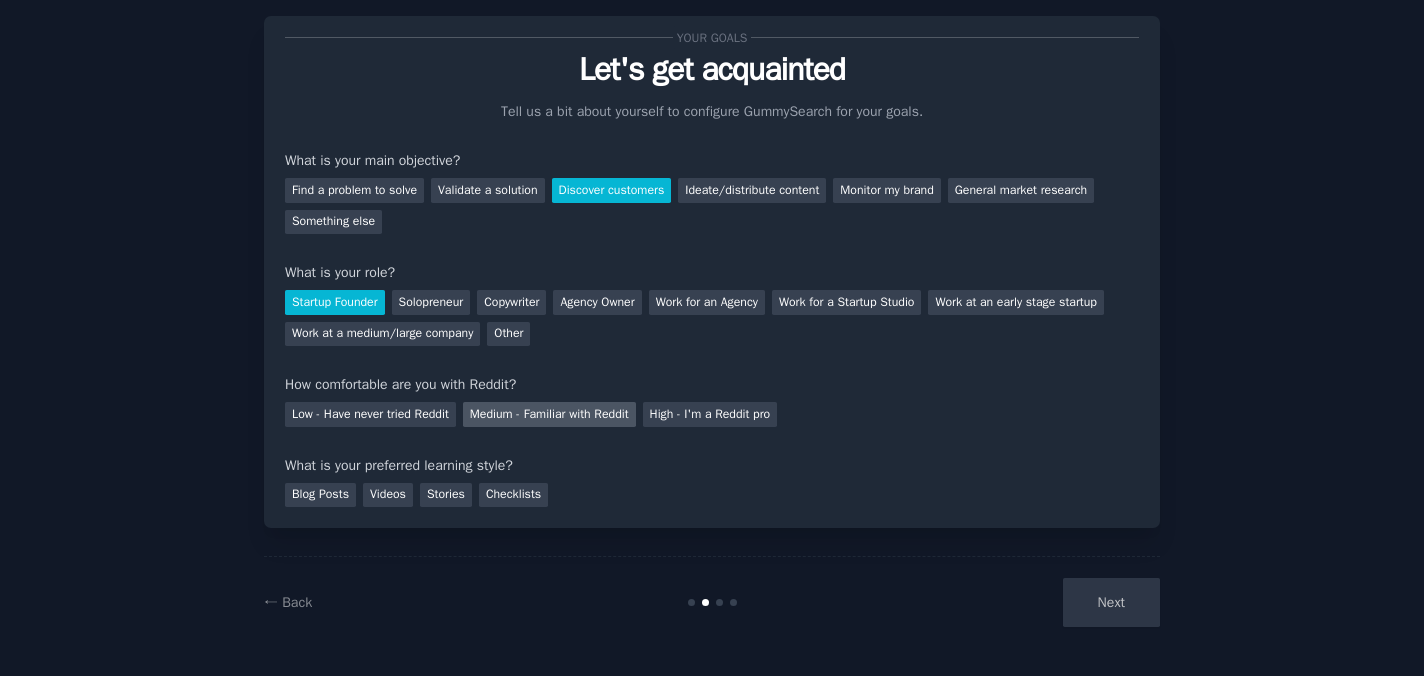 click on "Medium - Familiar with Reddit" at bounding box center (549, 414) 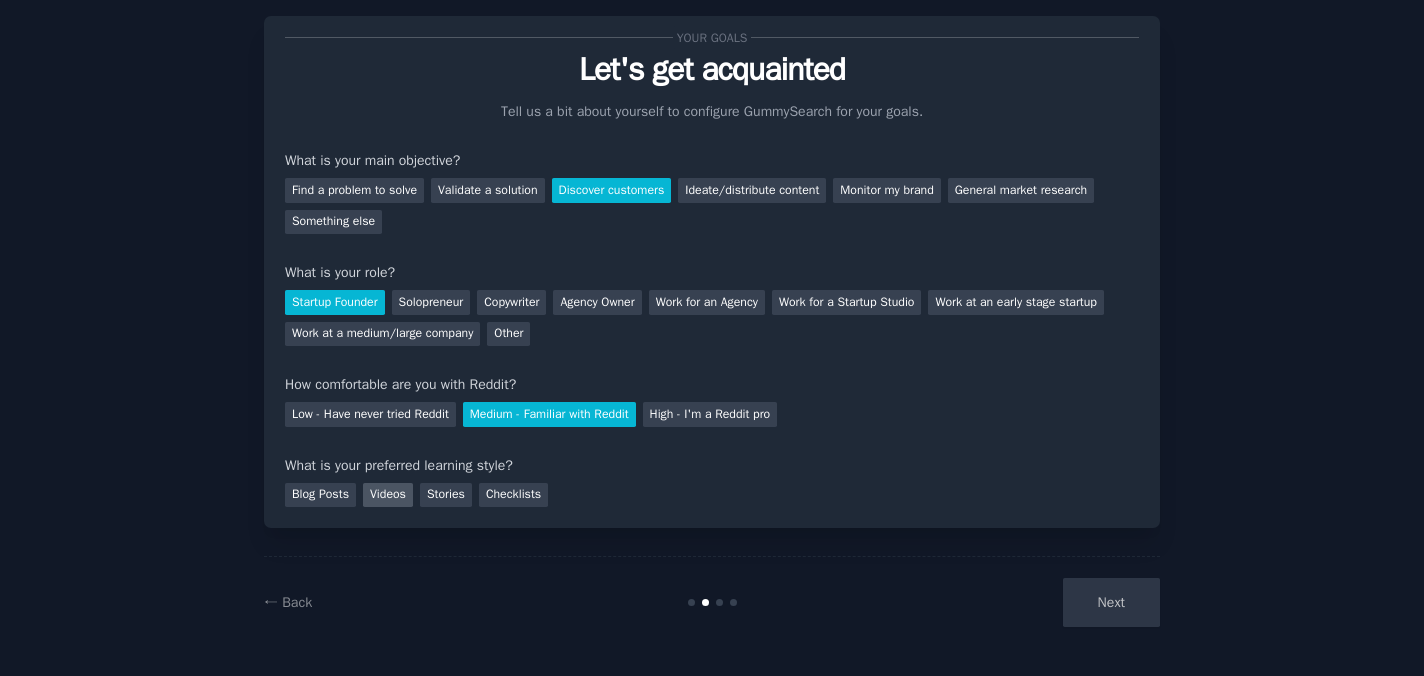 click on "Videos" at bounding box center (388, 495) 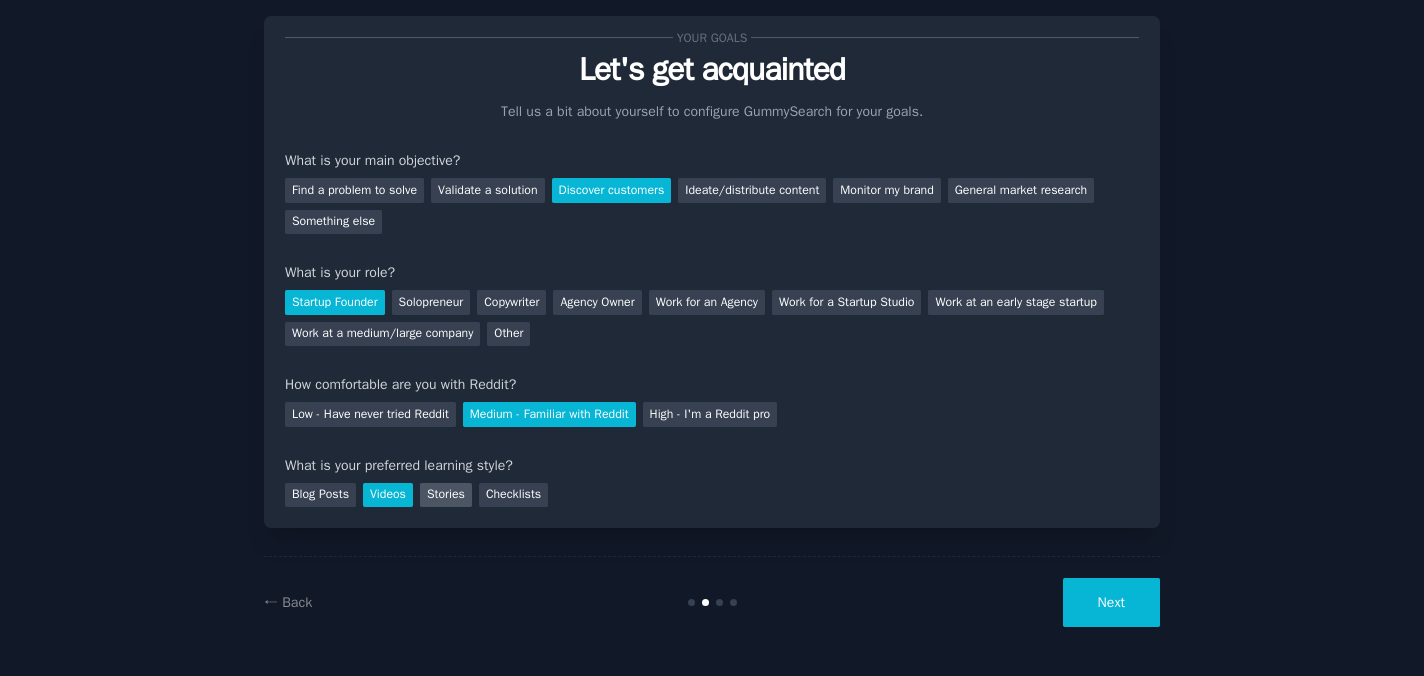 click on "Stories" at bounding box center (446, 495) 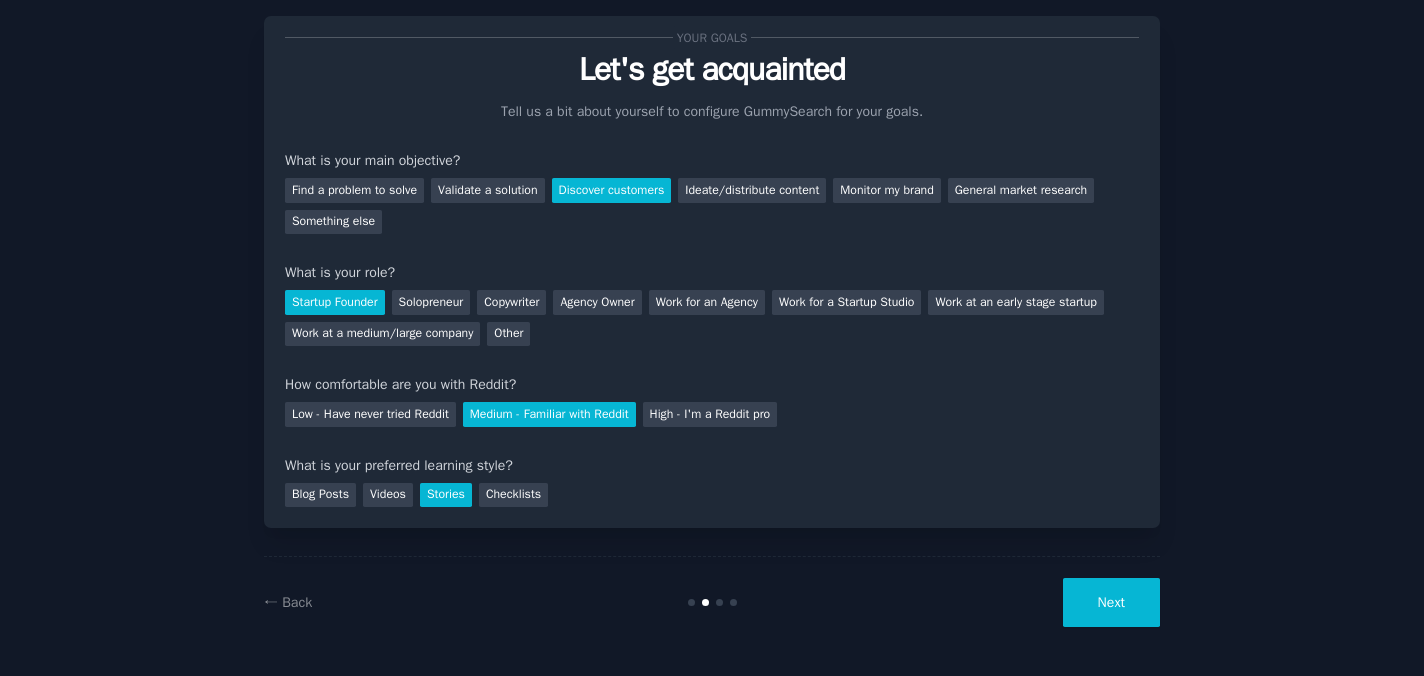 click on "Next" at bounding box center [1111, 602] 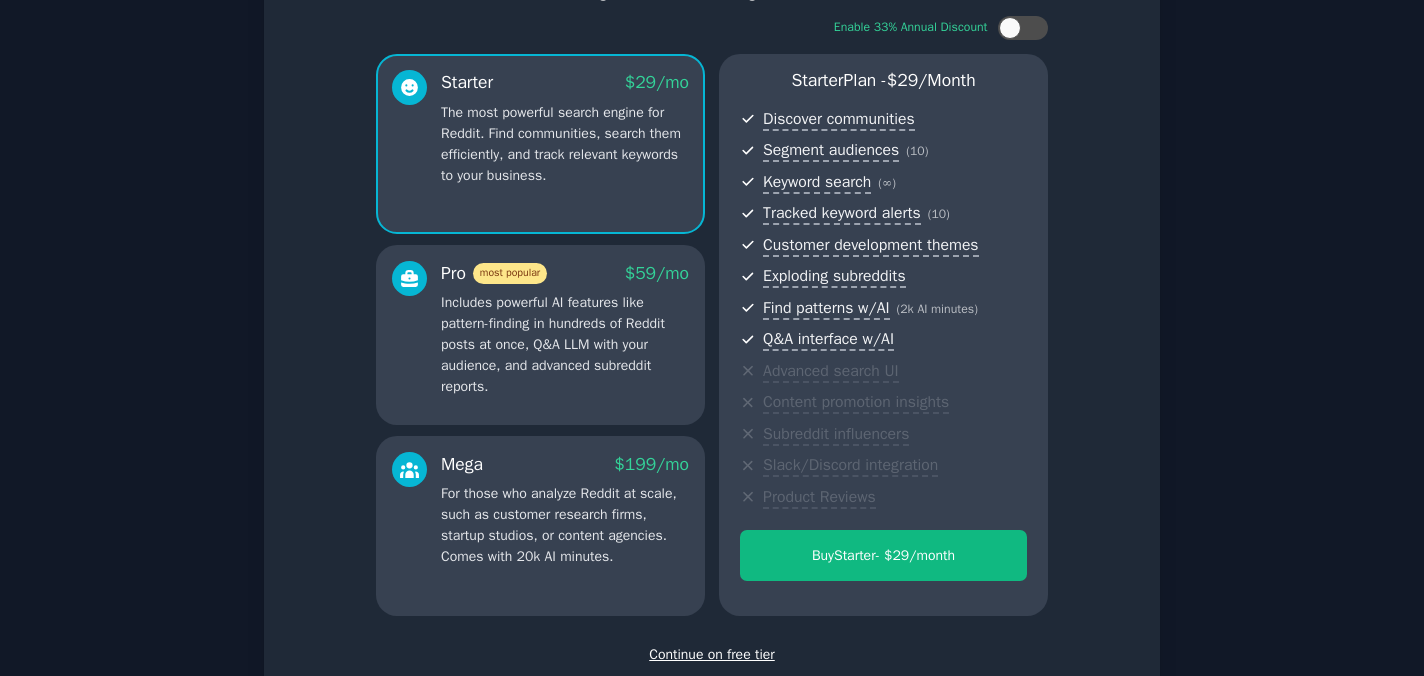 scroll, scrollTop: 128, scrollLeft: 0, axis: vertical 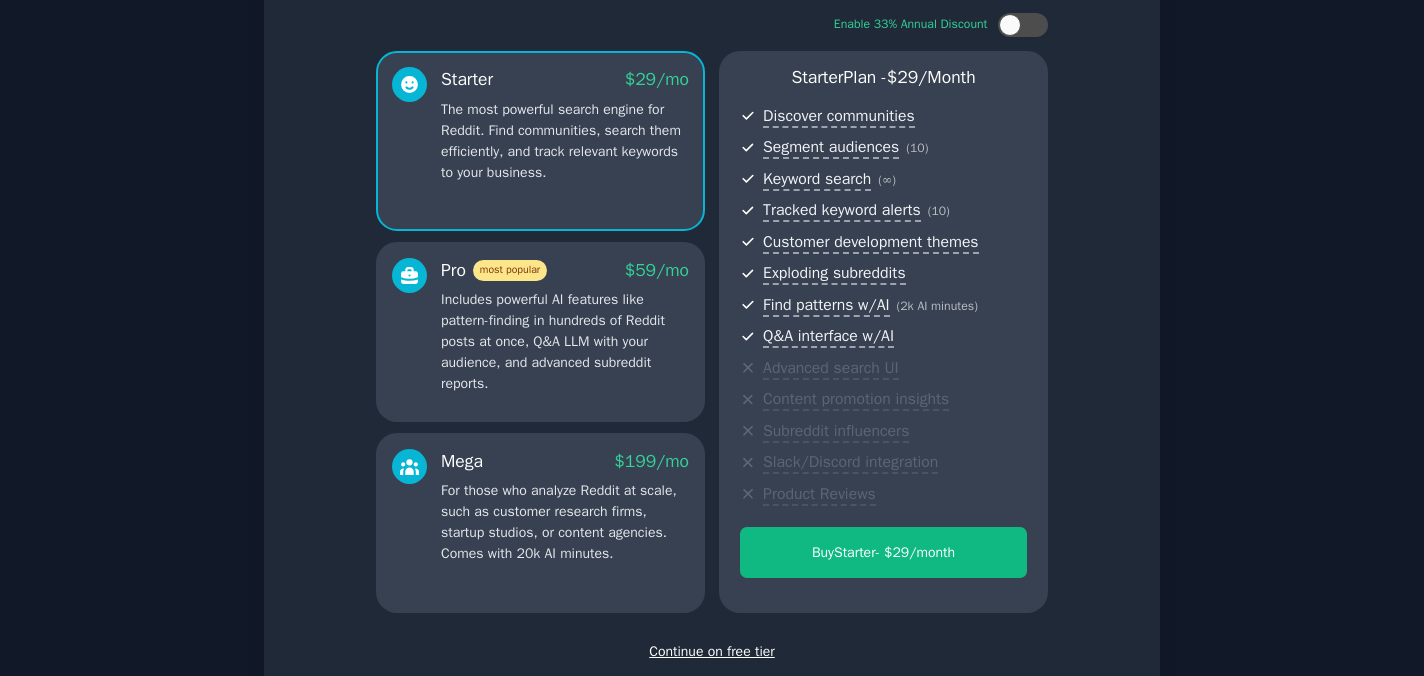 click on "Continue on free tier" at bounding box center [712, 651] 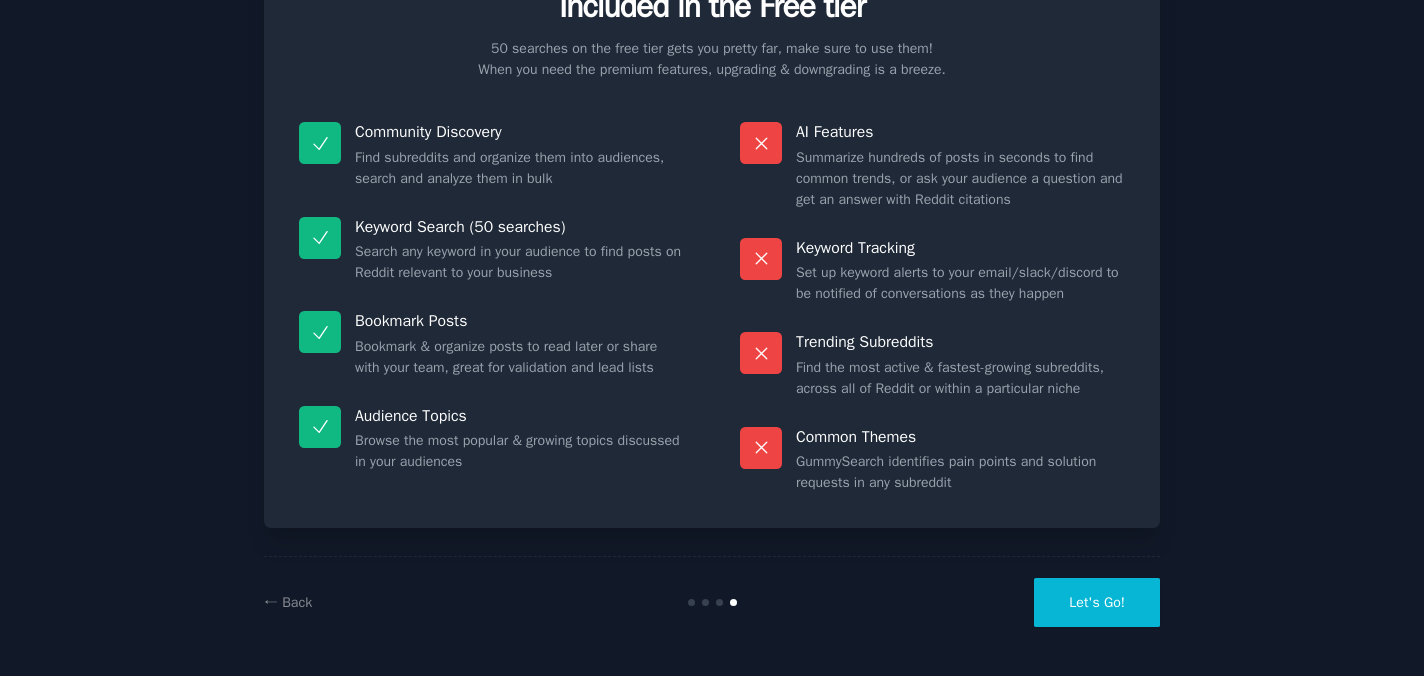 scroll, scrollTop: 103, scrollLeft: 0, axis: vertical 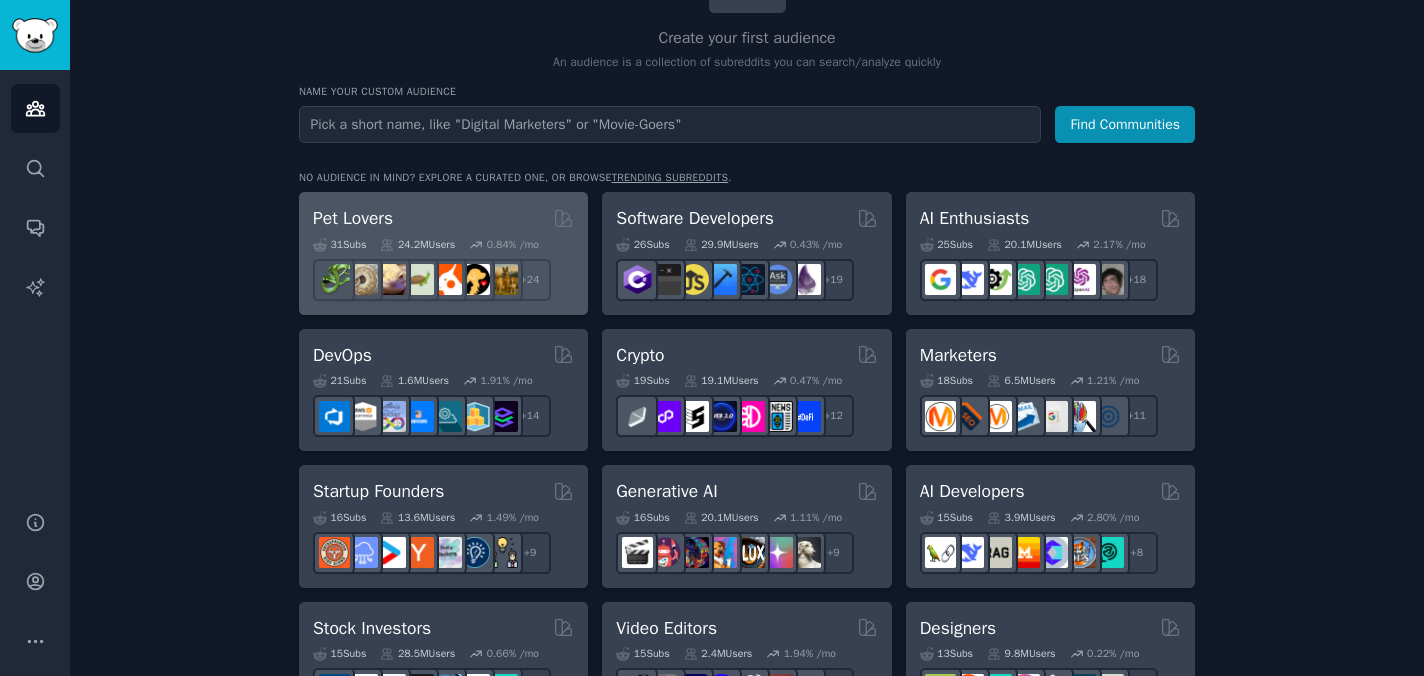 click on "Pet Lovers" at bounding box center [443, 218] 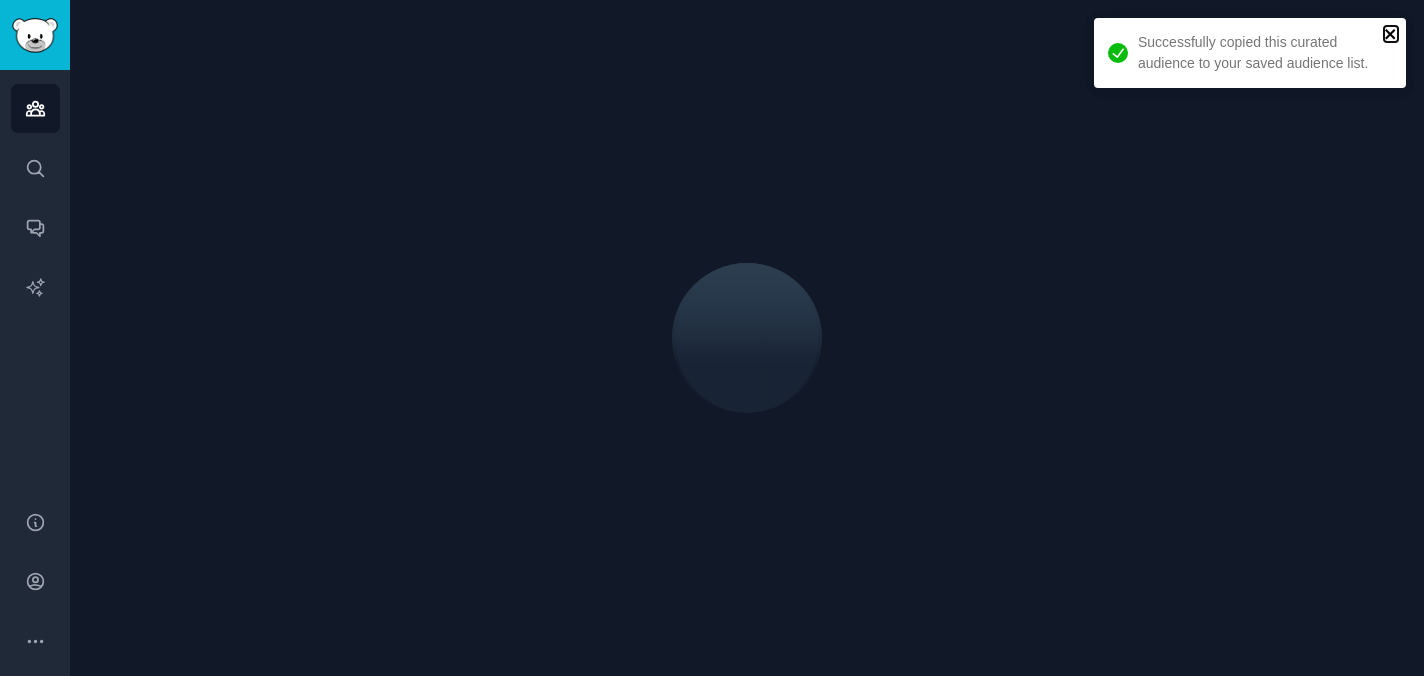 click 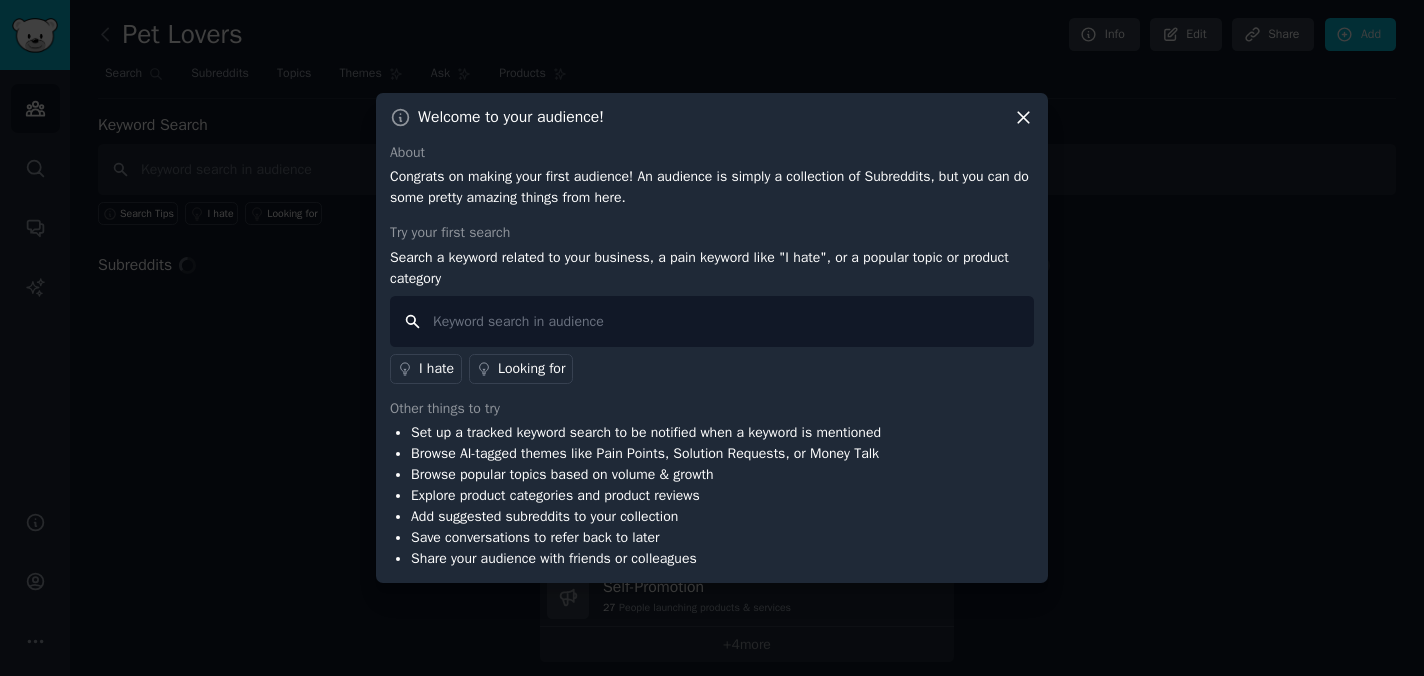 click at bounding box center (712, 321) 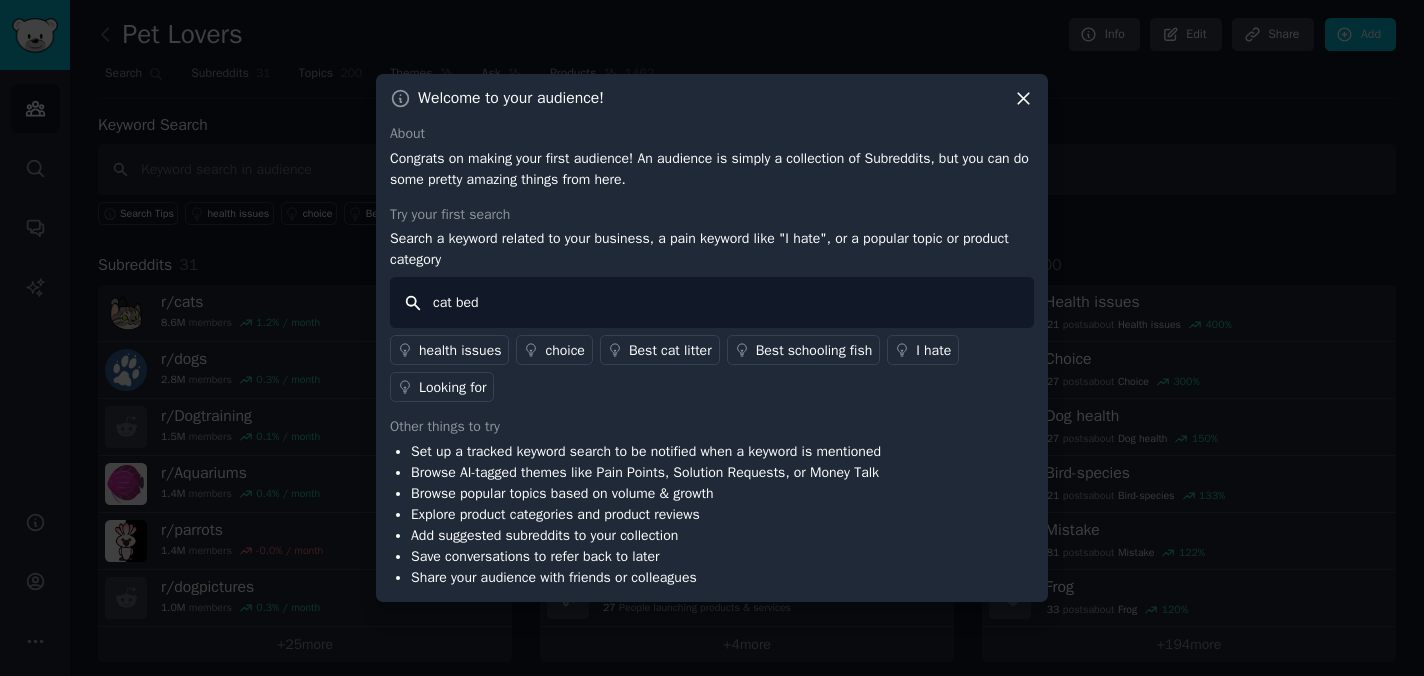 drag, startPoint x: 552, startPoint y: 300, endPoint x: 394, endPoint y: 299, distance: 158.00316 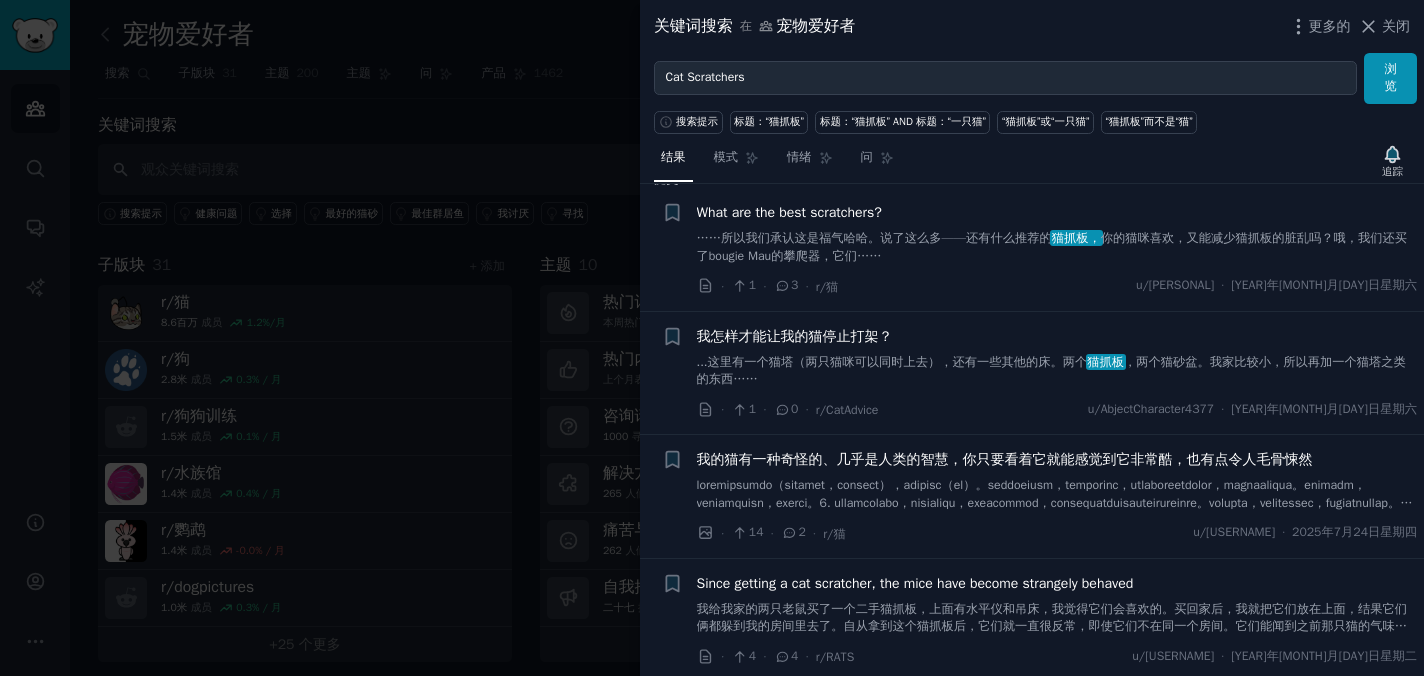 scroll, scrollTop: 0, scrollLeft: 0, axis: both 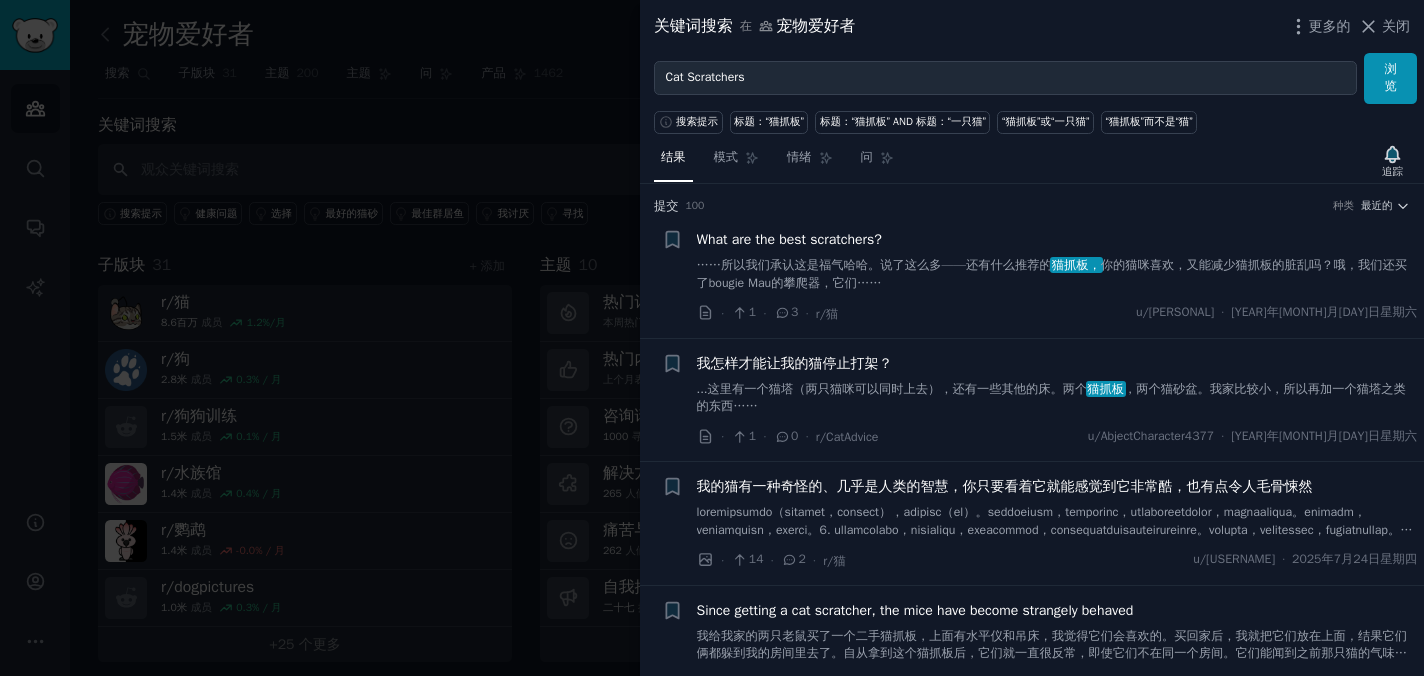 click on "……所以我们承认这是福气哈哈。说了这么多——还有什么推荐的" at bounding box center [874, 265] 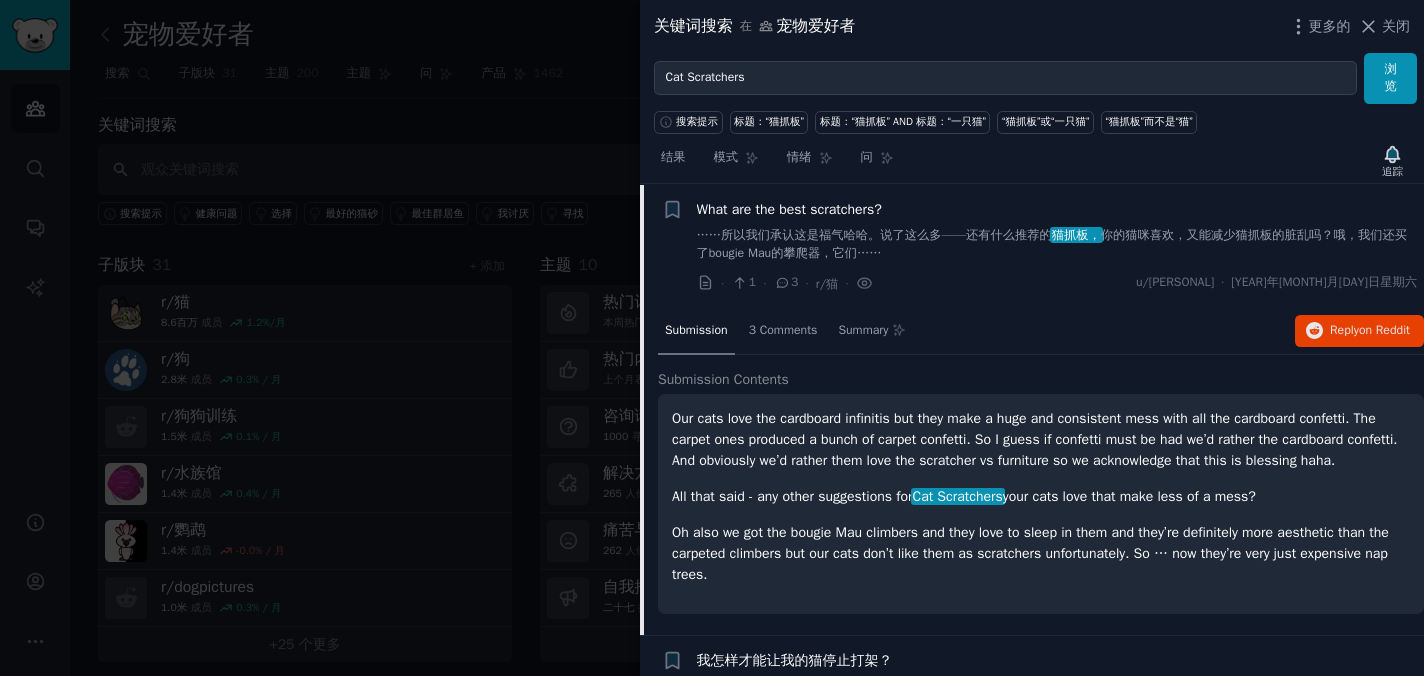 scroll, scrollTop: 31, scrollLeft: 0, axis: vertical 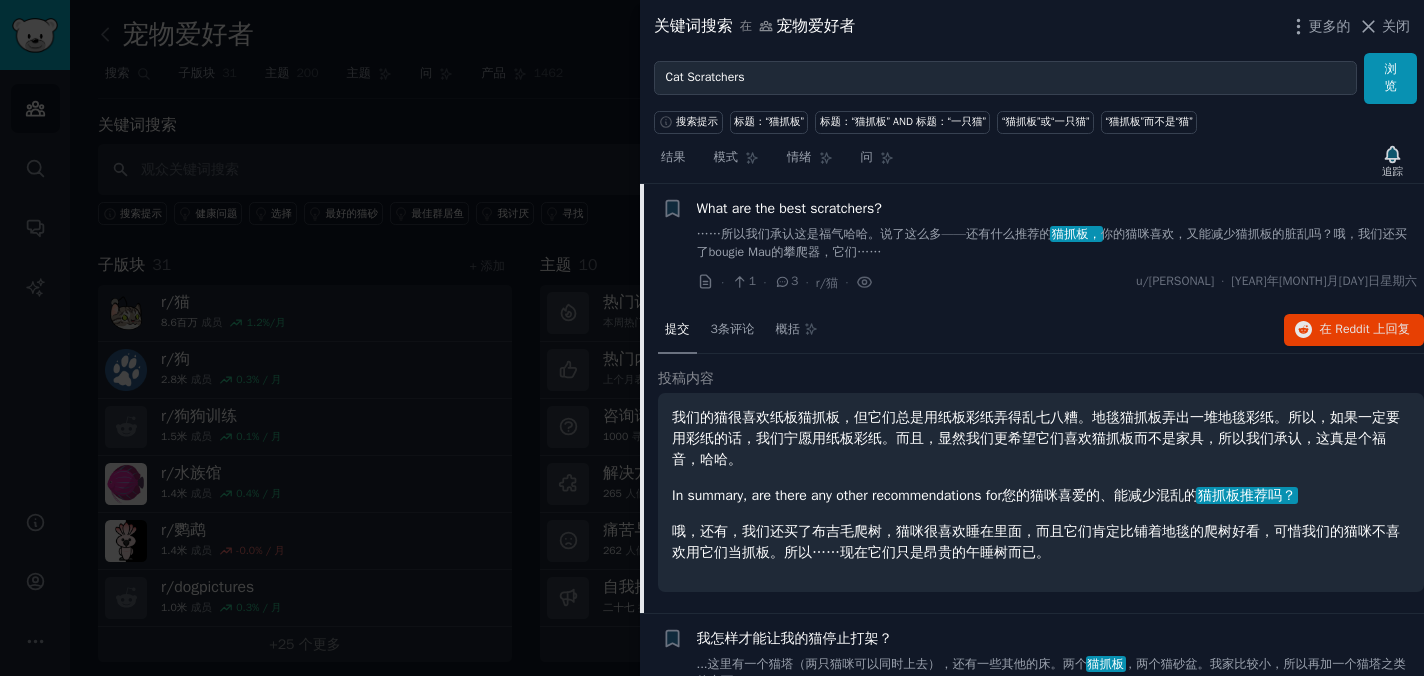 click 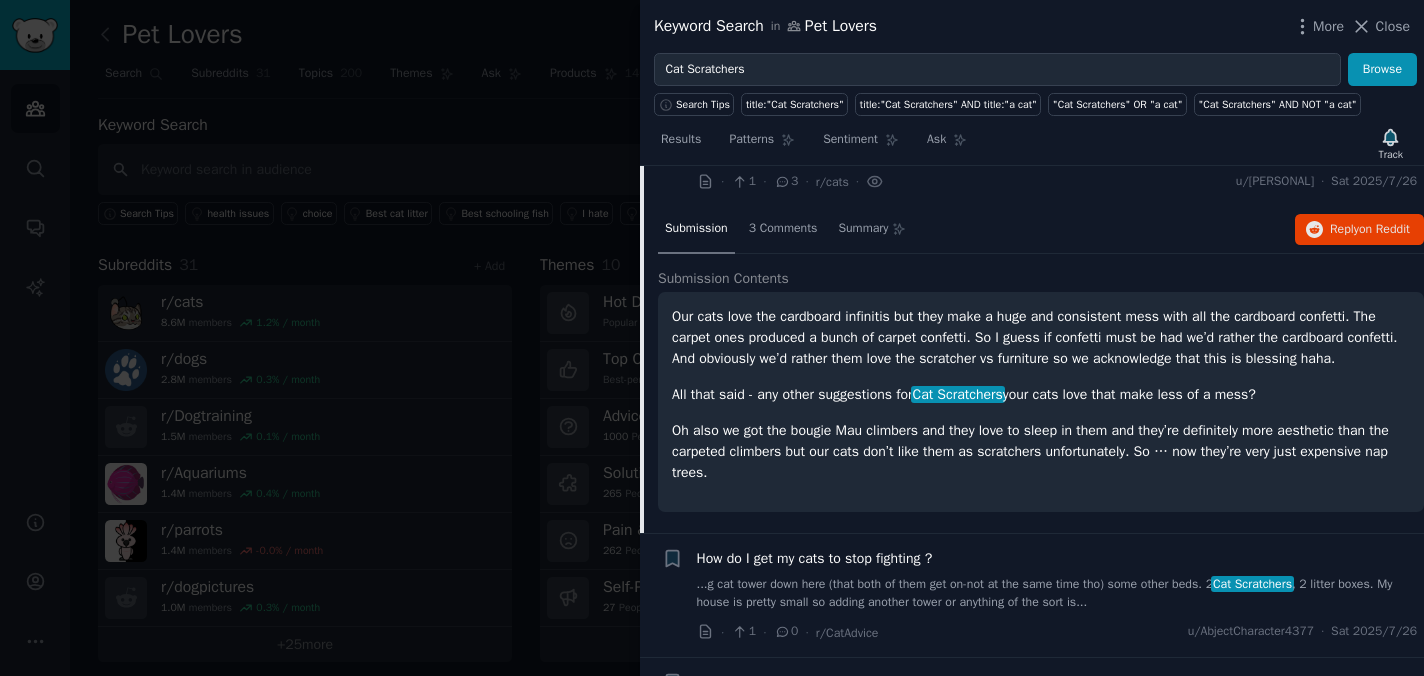 scroll, scrollTop: 17, scrollLeft: 0, axis: vertical 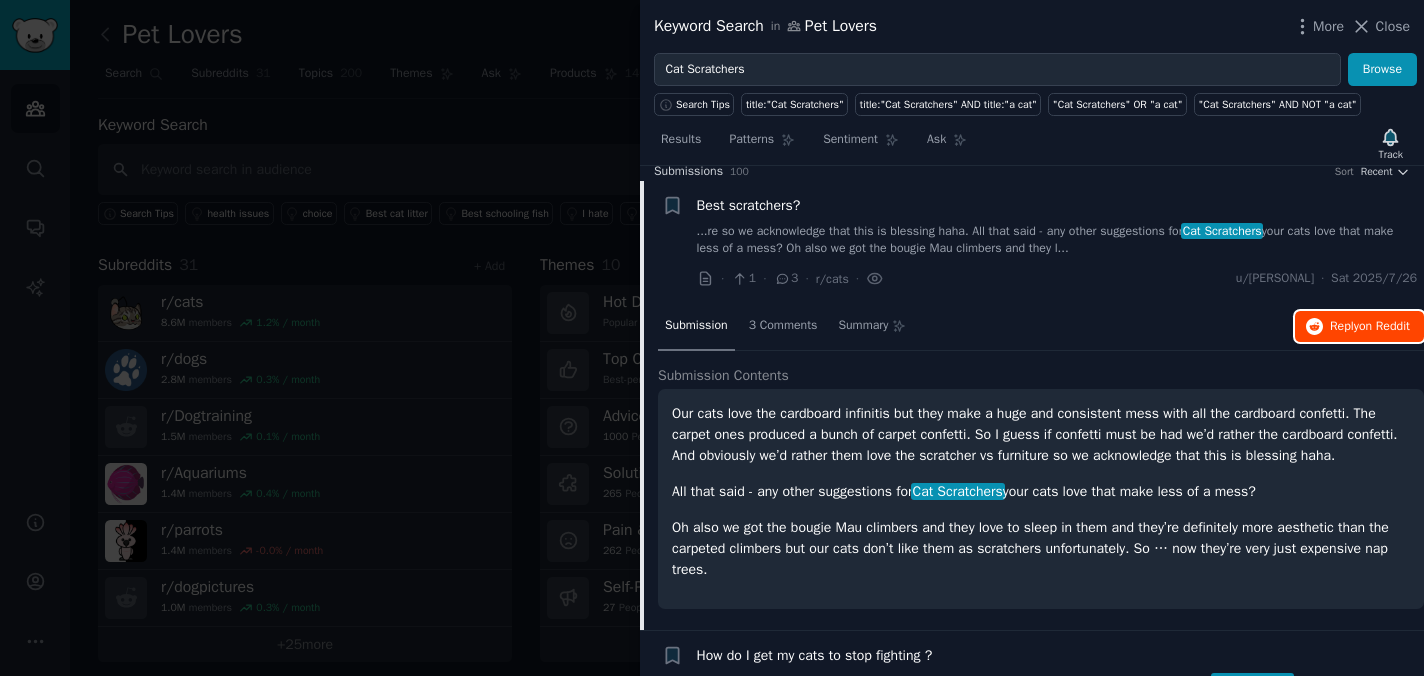 click on "Reply  on Reddit" at bounding box center (1359, 327) 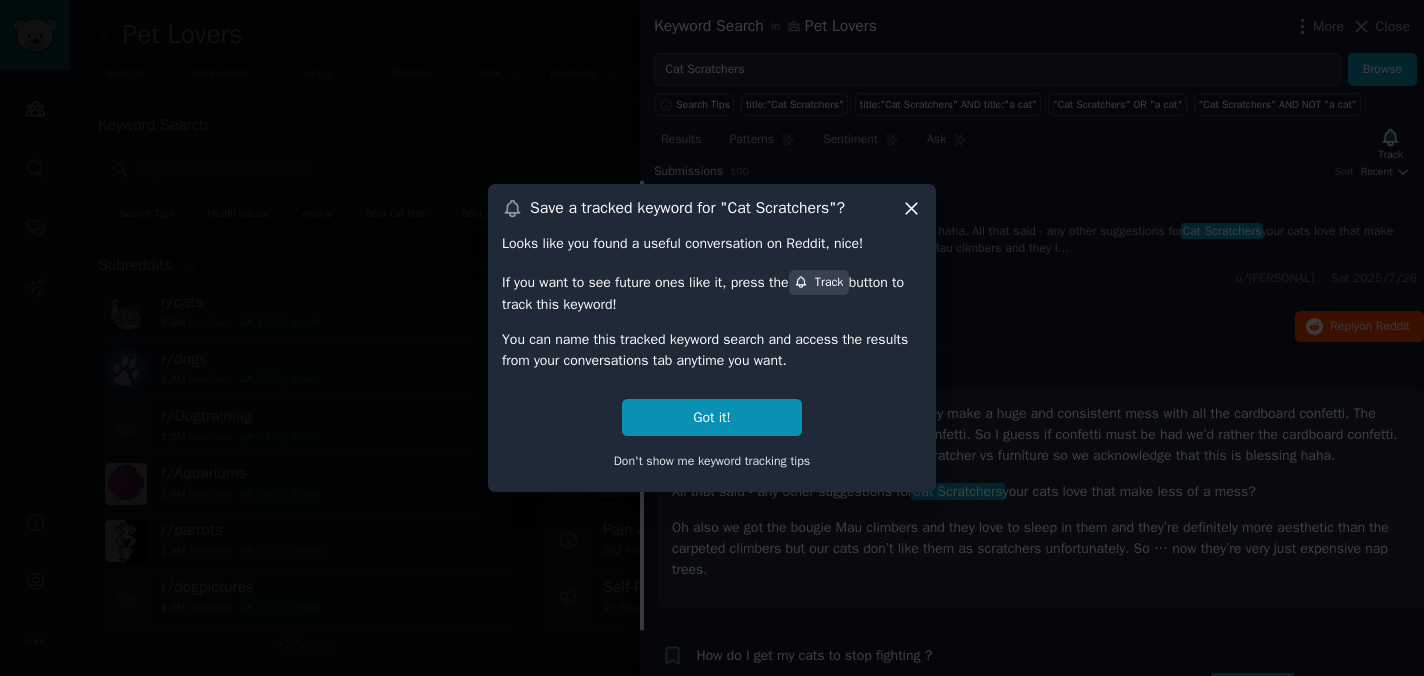 click 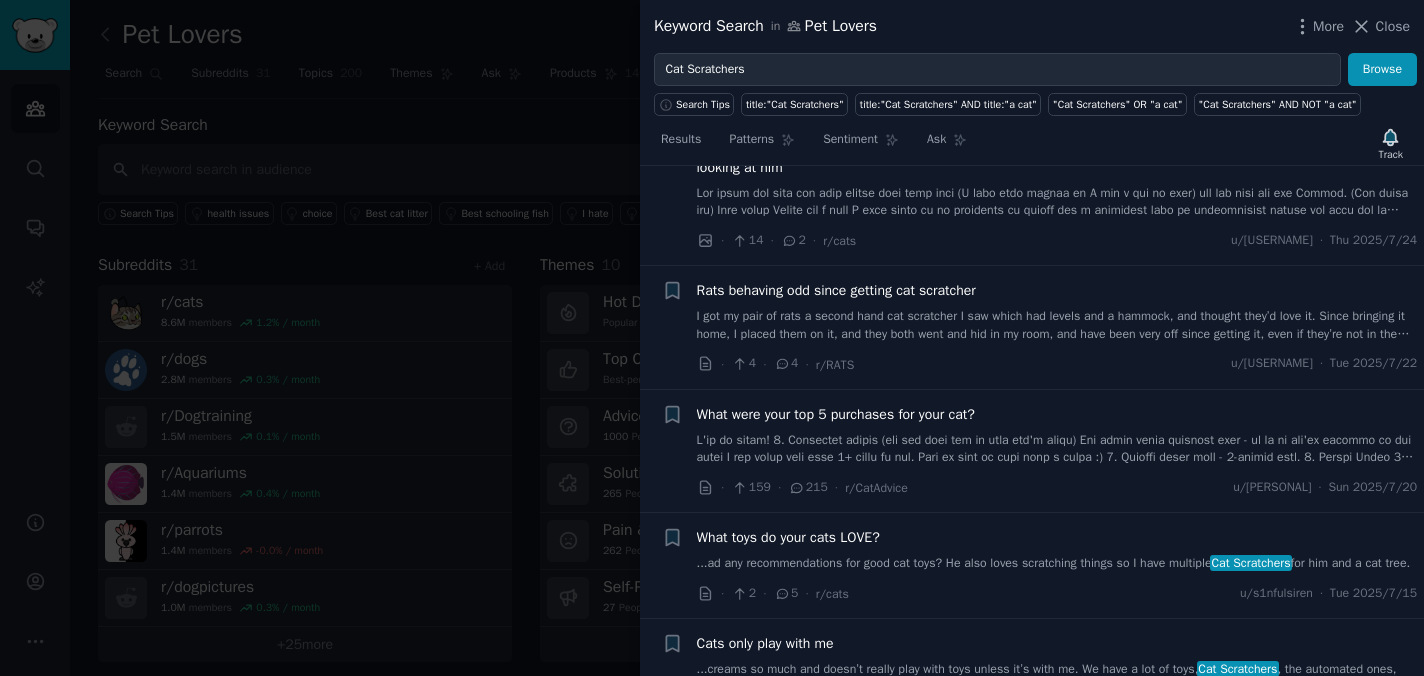 scroll, scrollTop: 740, scrollLeft: 0, axis: vertical 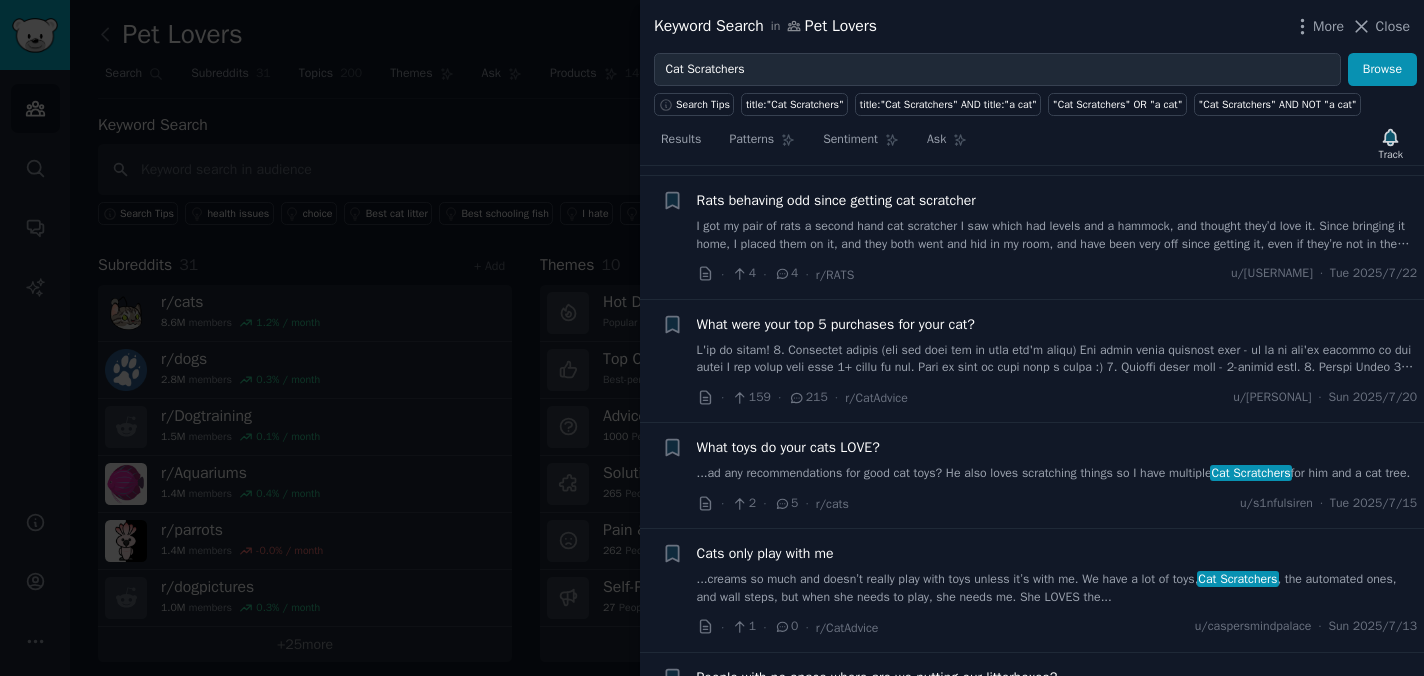 click on "What were your top 5 purchases for your cat?" at bounding box center [836, 324] 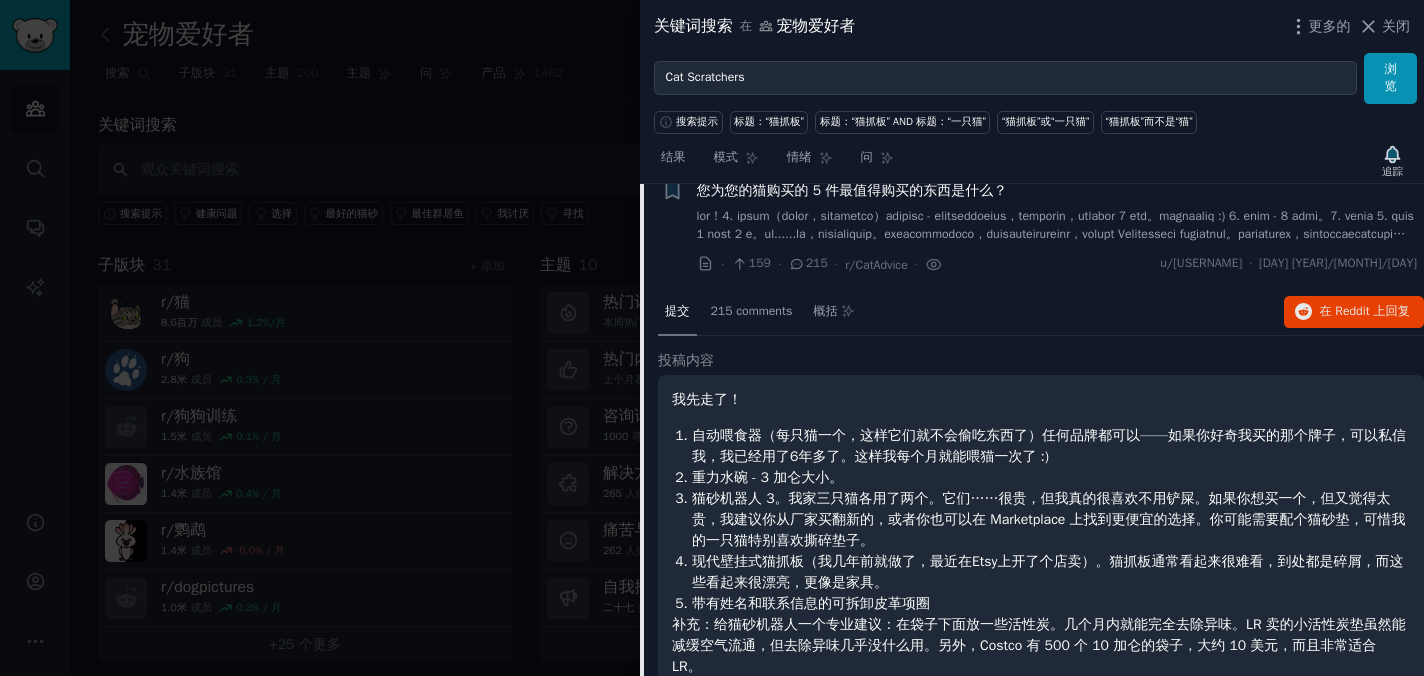 scroll, scrollTop: 539, scrollLeft: 0, axis: vertical 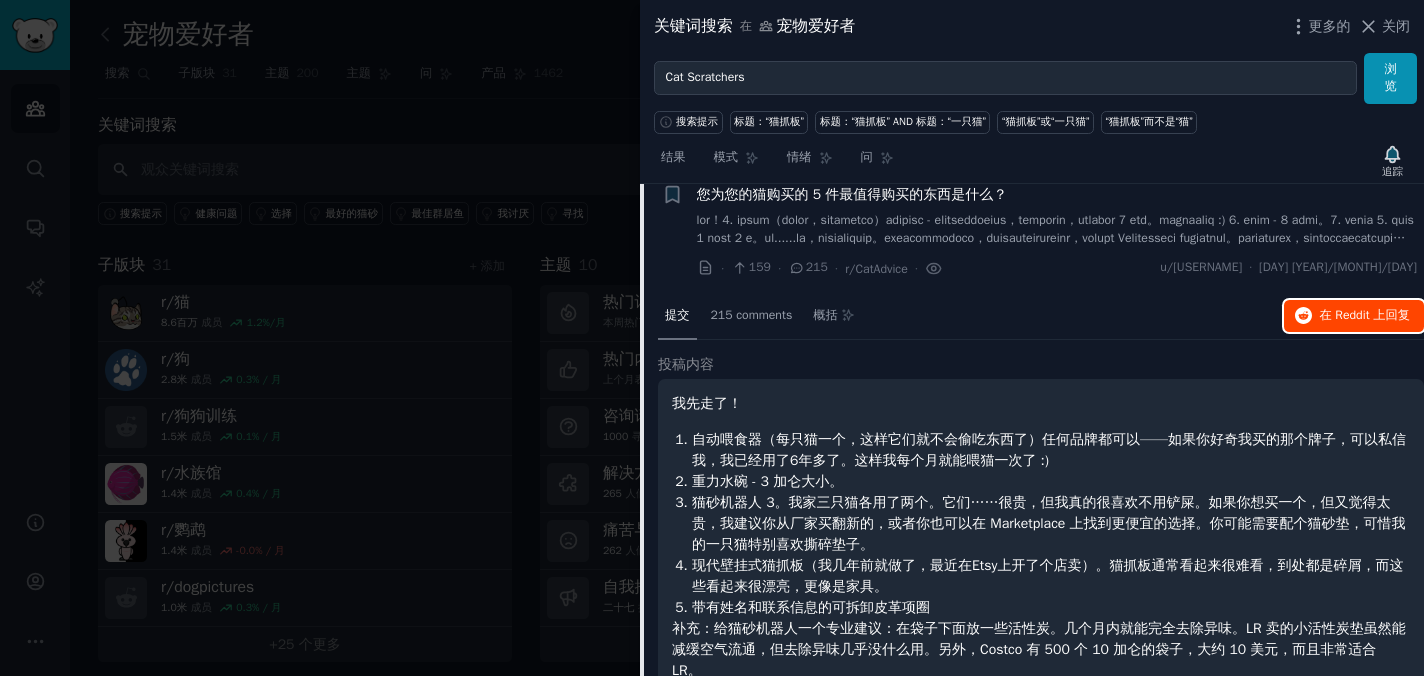 click on "在 Reddit 上 回复" at bounding box center (1364, 316) 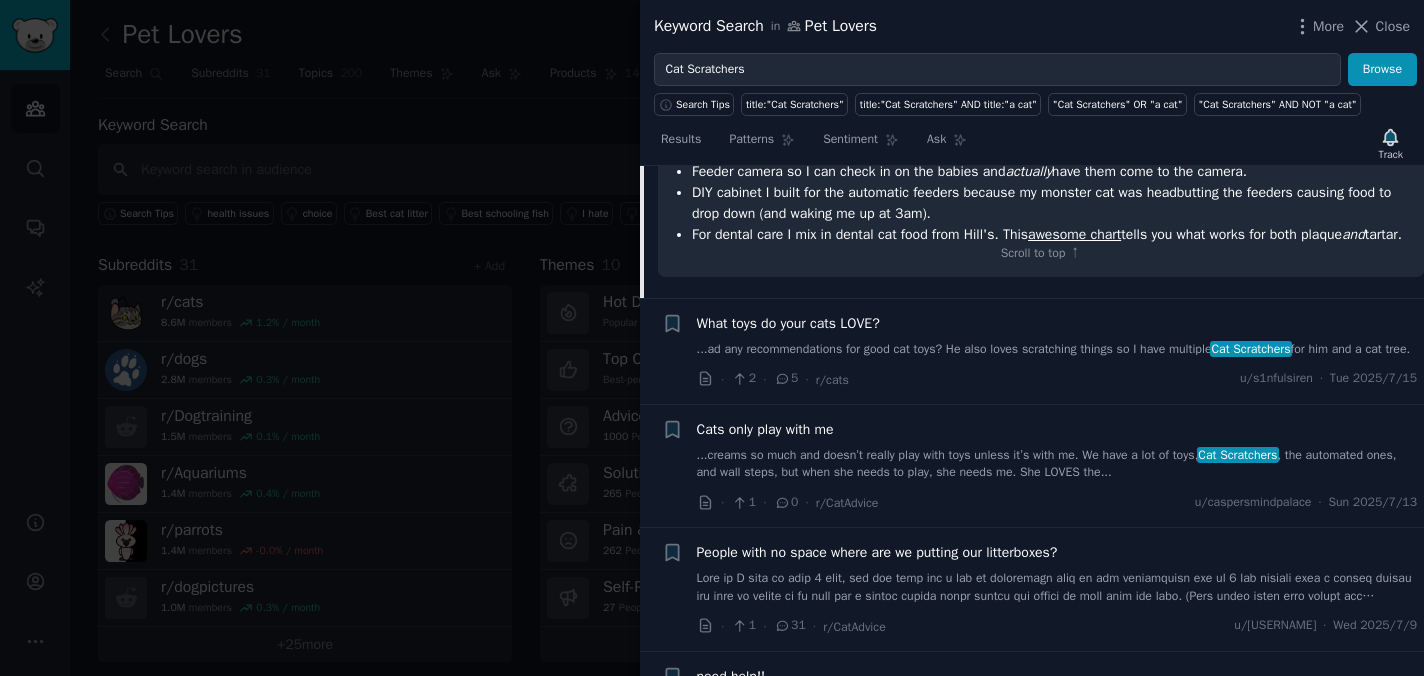 scroll, scrollTop: 1185, scrollLeft: 0, axis: vertical 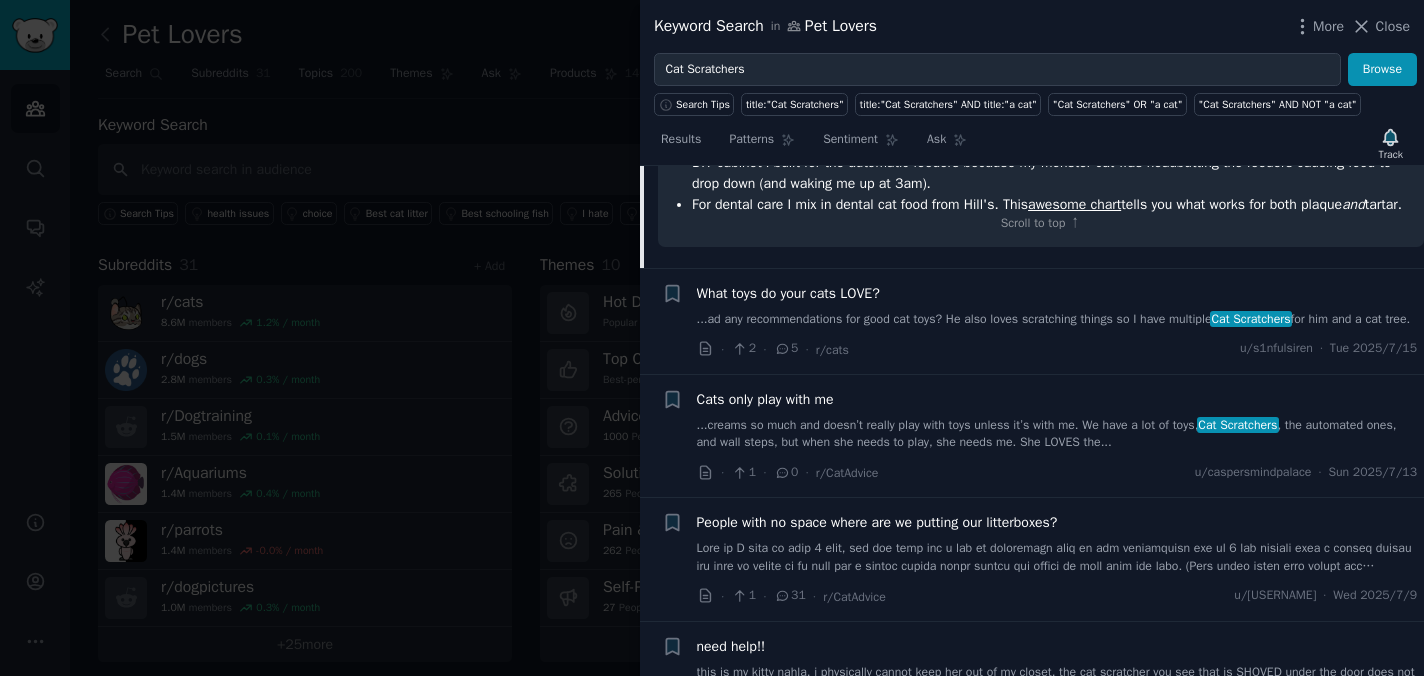 click on "...ad any recommendations for good cat toys? He also loves scratching things so I have multiple  Cat Scratchers  for him and a cat tree." at bounding box center (1057, 320) 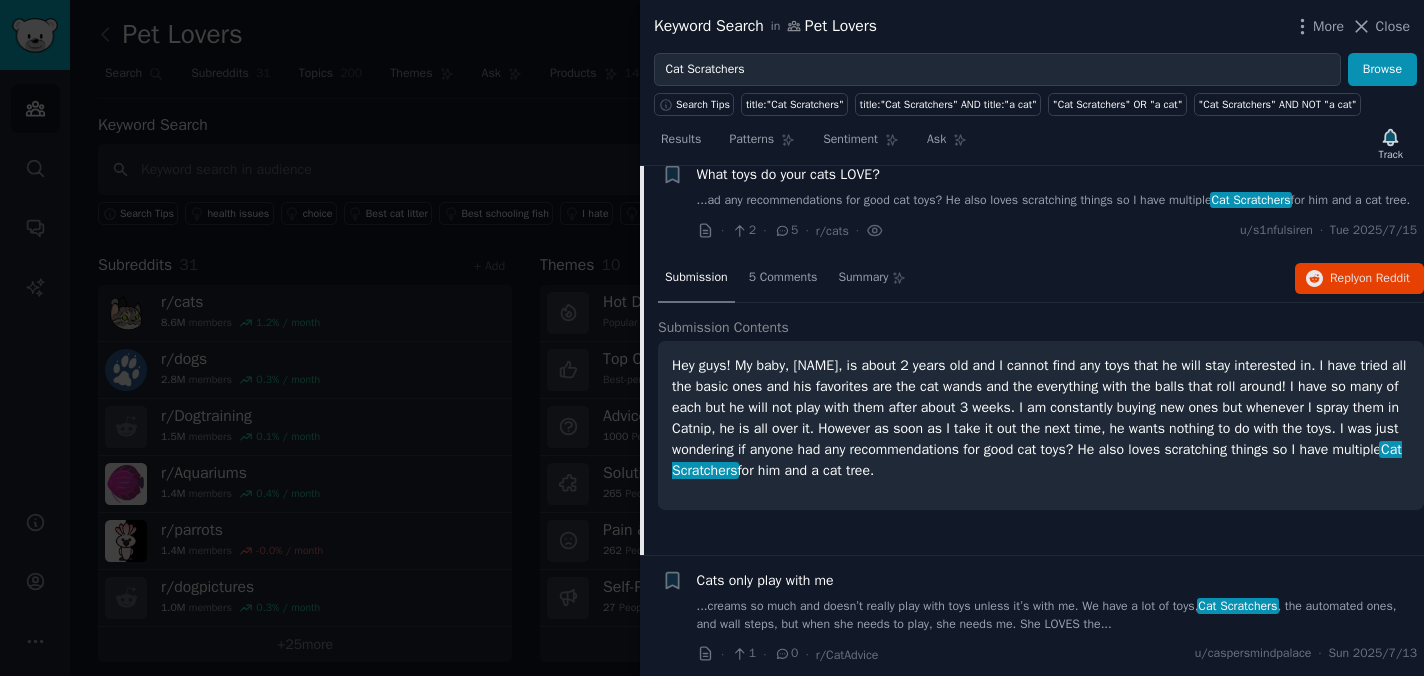 scroll, scrollTop: 670, scrollLeft: 0, axis: vertical 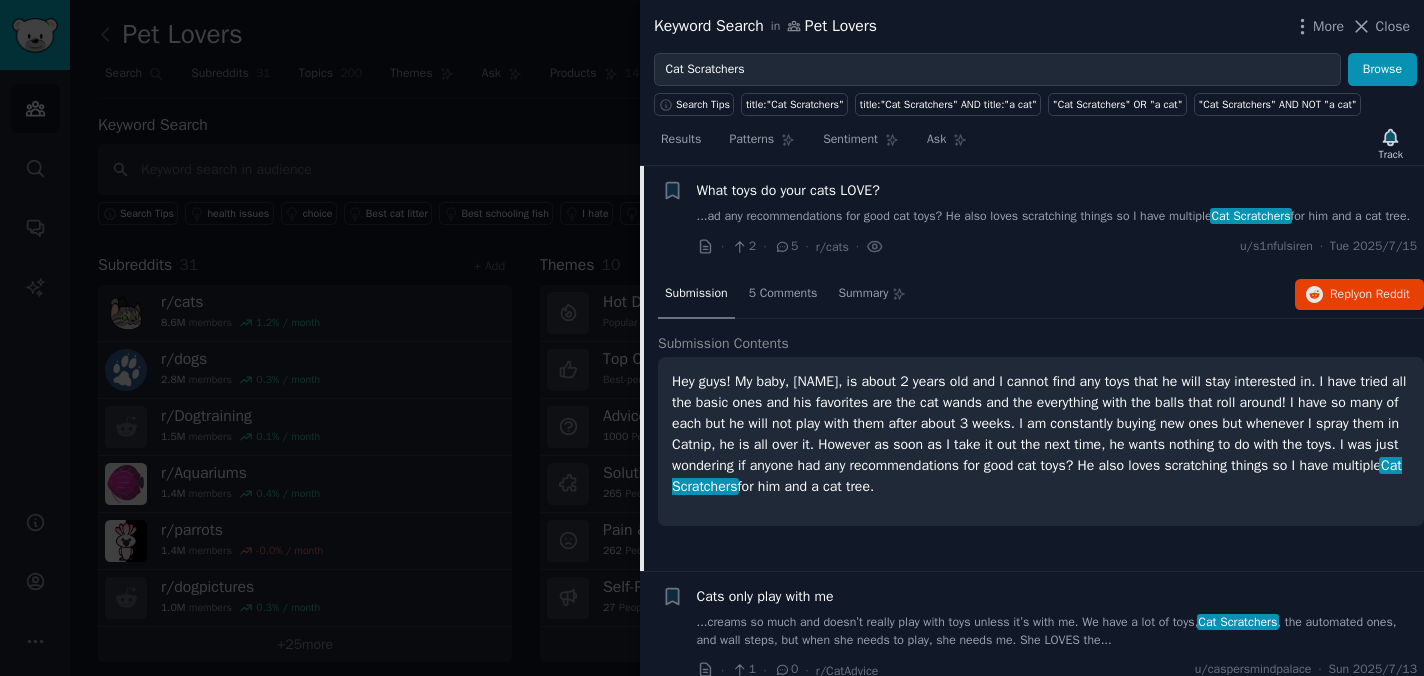 click on "...ad any recommendations for good cat toys? He also loves scratching things so I have multiple  Cat Scratchers  for him and a cat tree." at bounding box center (1057, 217) 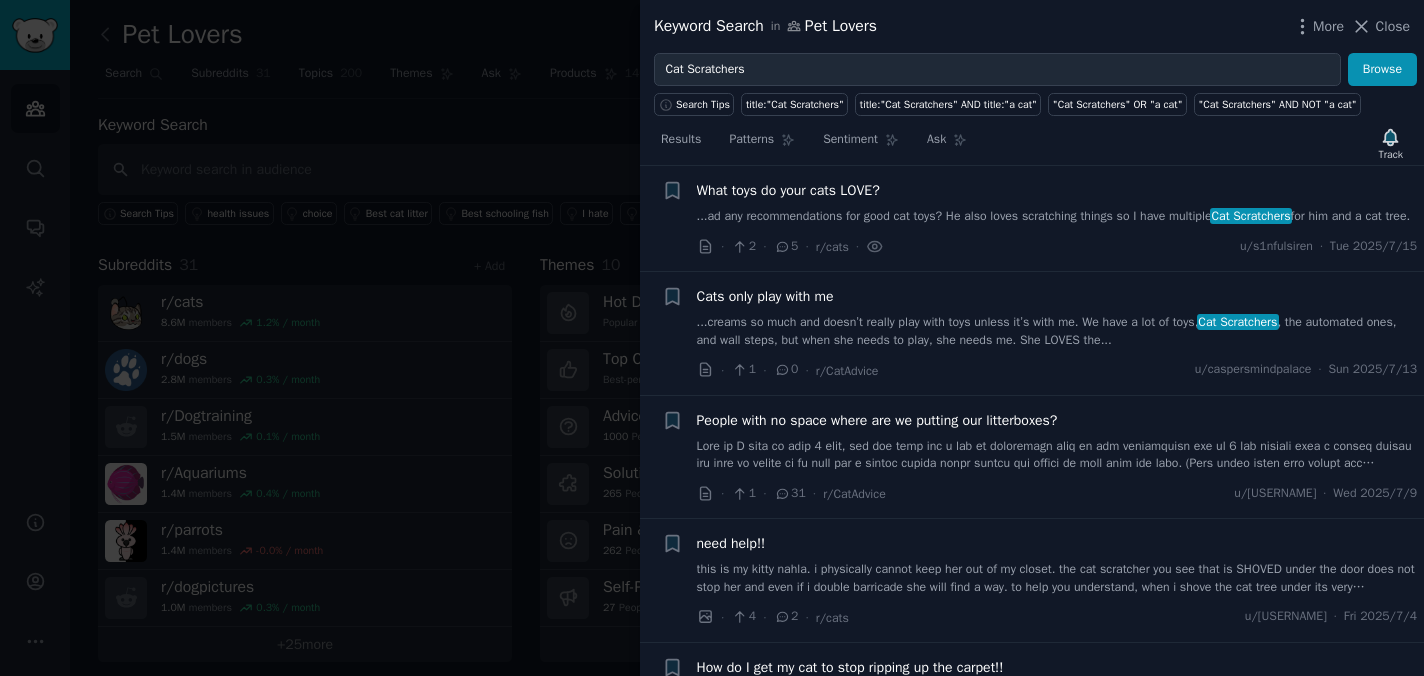 click on "...ad any recommendations for good cat toys? He also loves scratching things so I have multiple  Cat Scratchers  for him and a cat tree." at bounding box center [1057, 217] 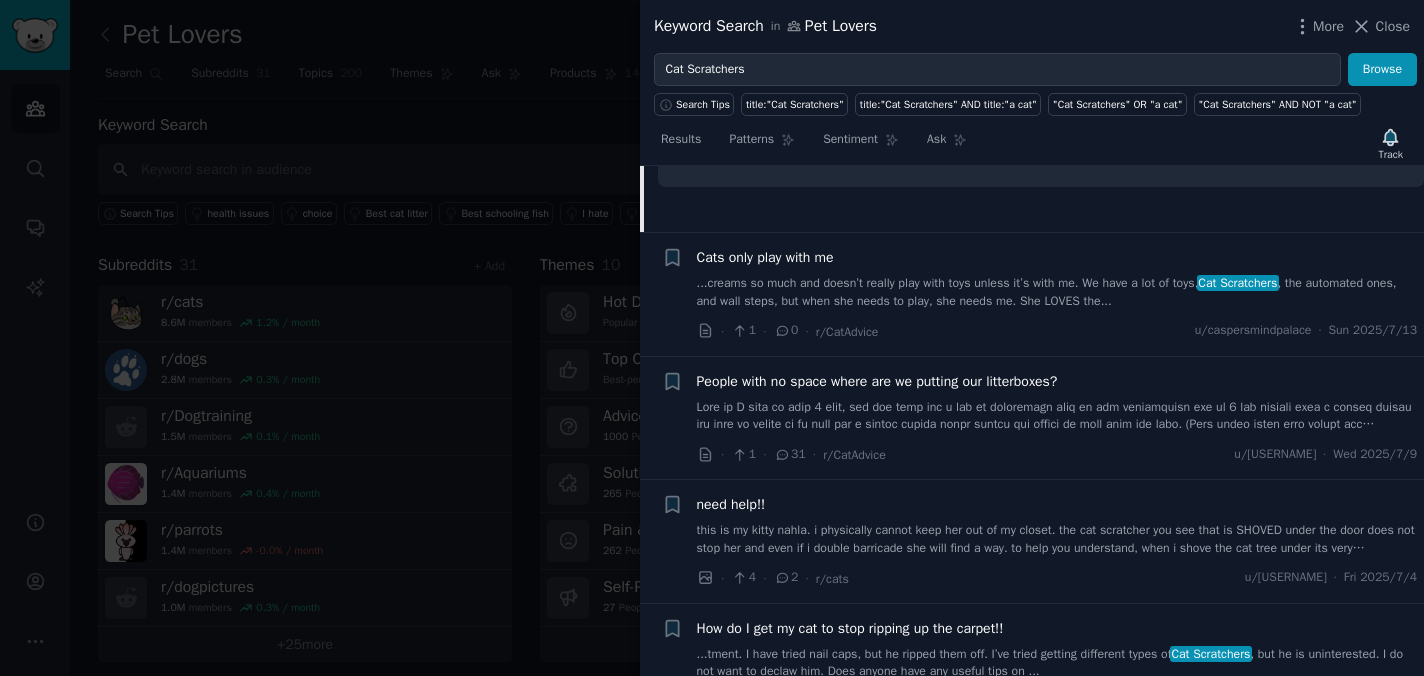 scroll, scrollTop: 1012, scrollLeft: 0, axis: vertical 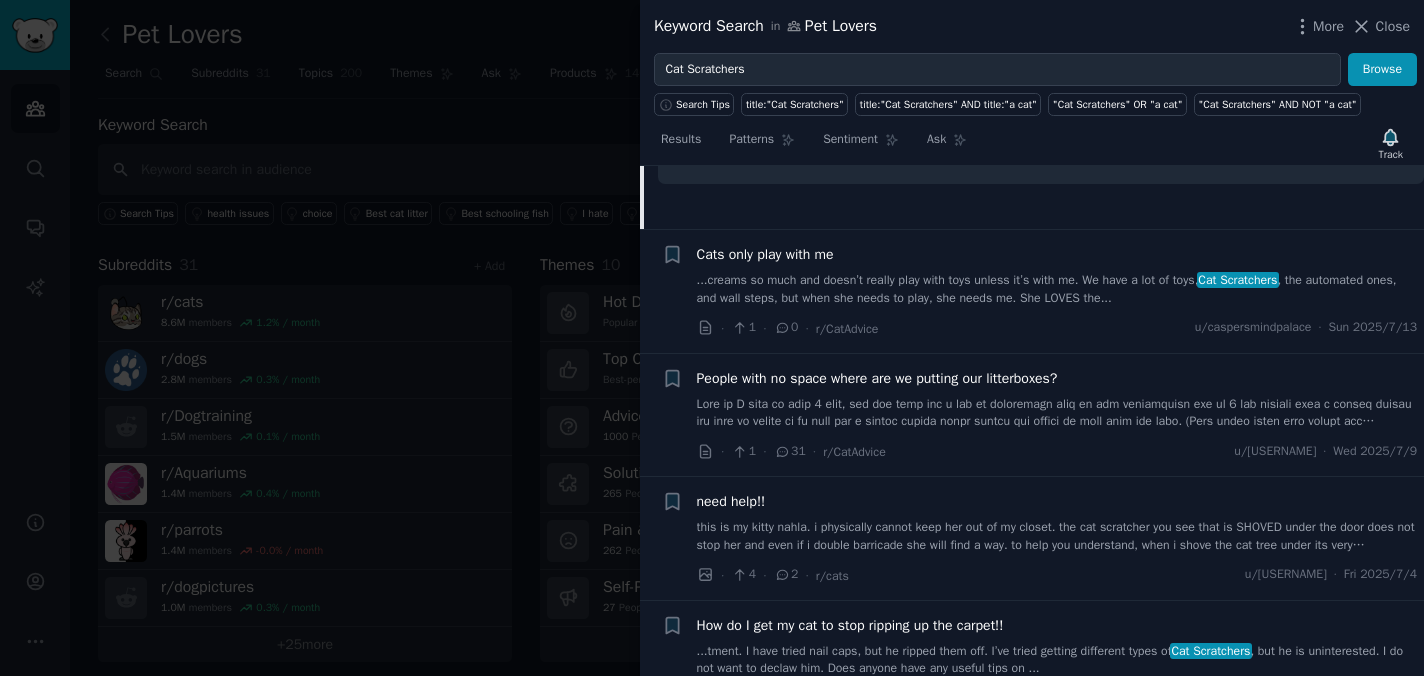 click at bounding box center [1057, 413] 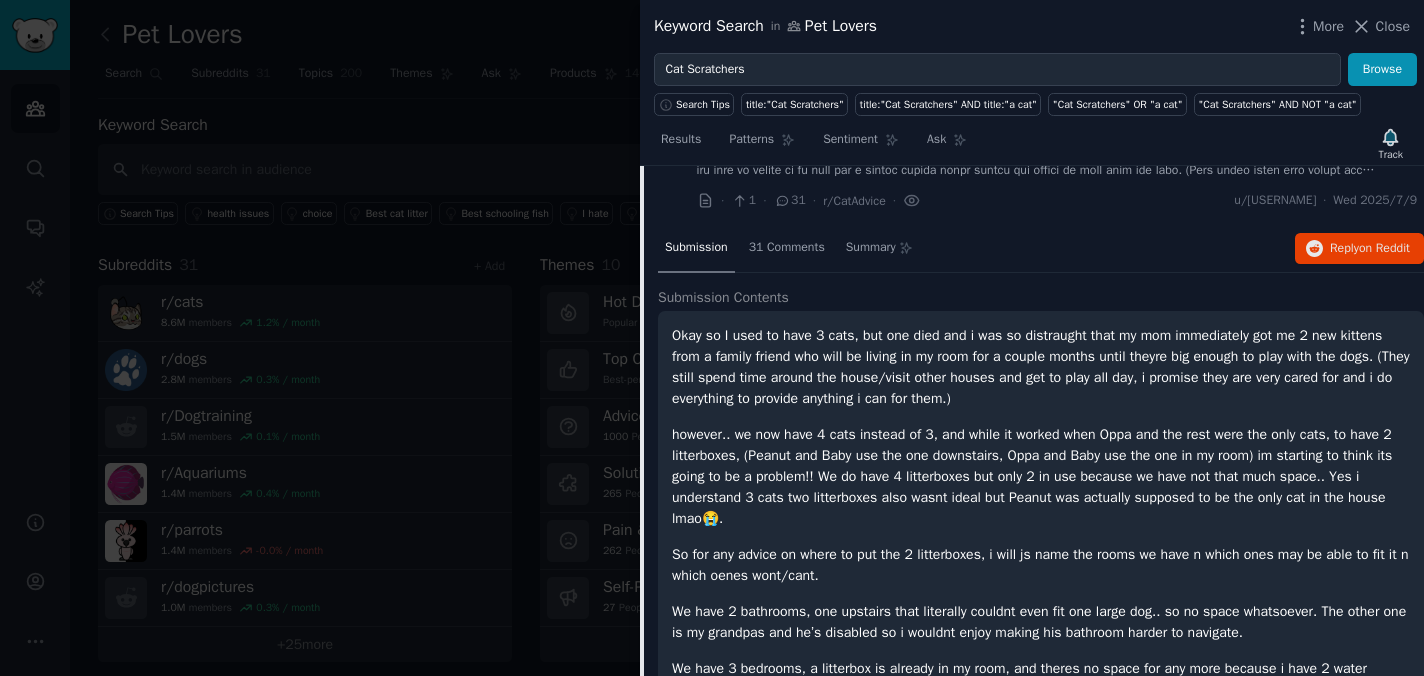 scroll, scrollTop: 962, scrollLeft: 0, axis: vertical 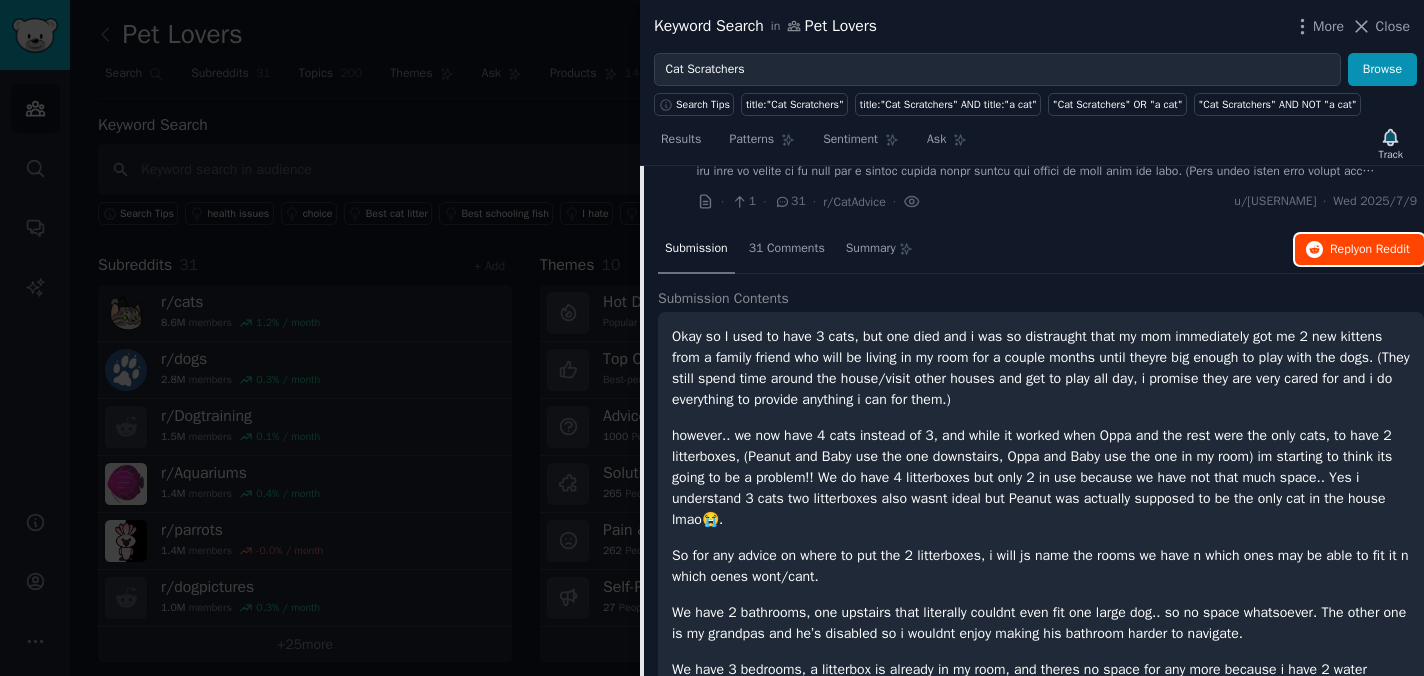 click on "Reply  on Reddit" at bounding box center (1370, 250) 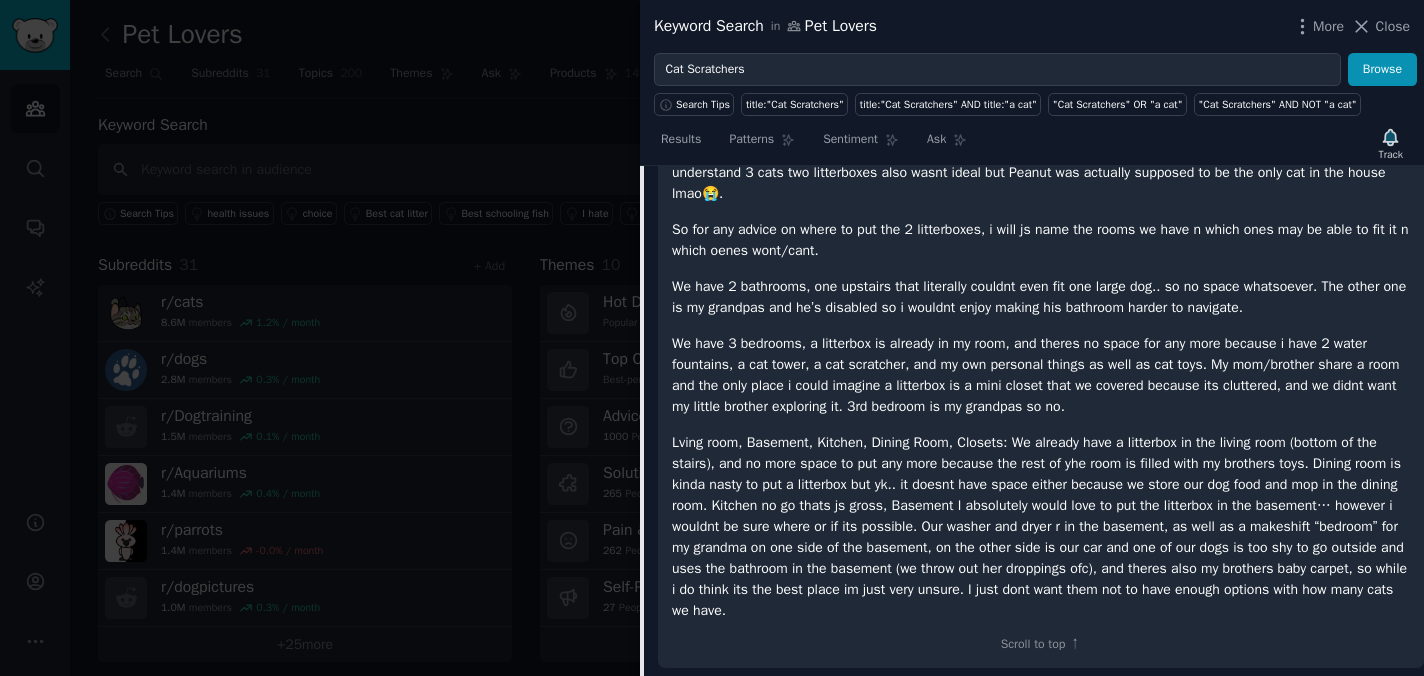 scroll, scrollTop: 2002, scrollLeft: 0, axis: vertical 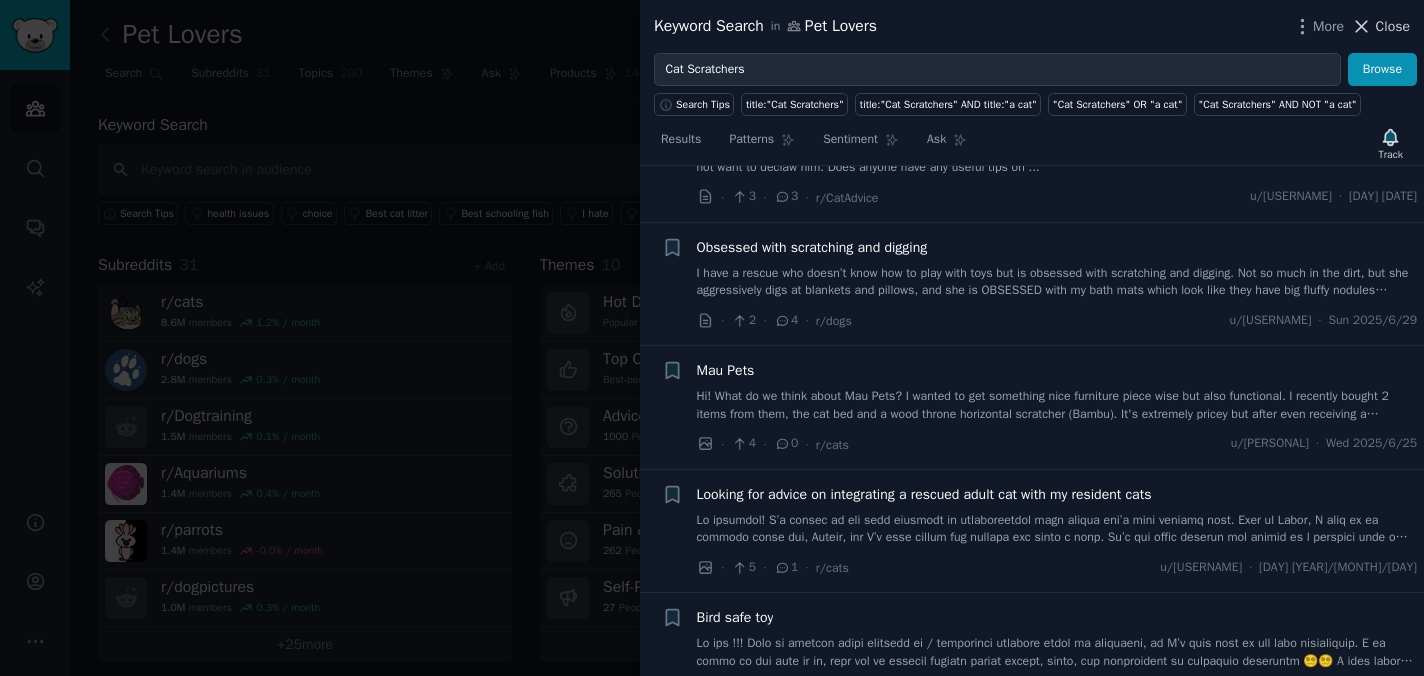 click 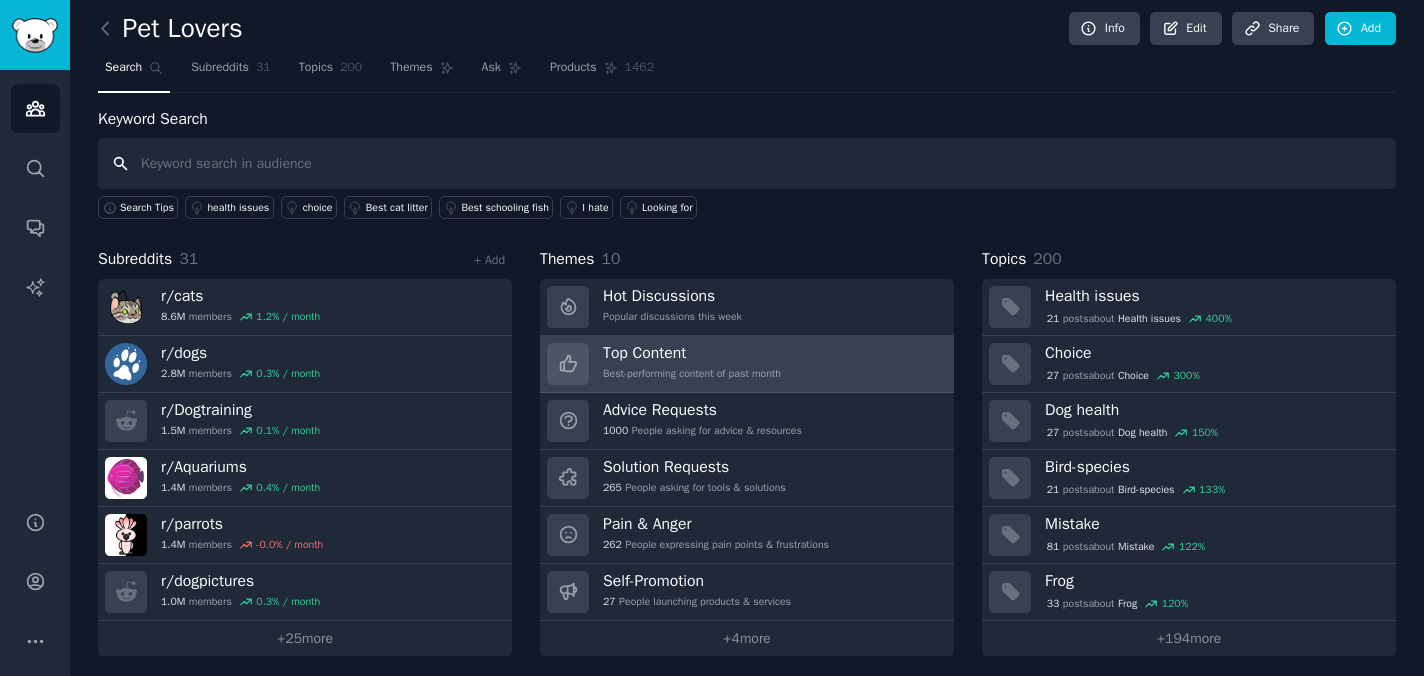 scroll, scrollTop: 13, scrollLeft: 0, axis: vertical 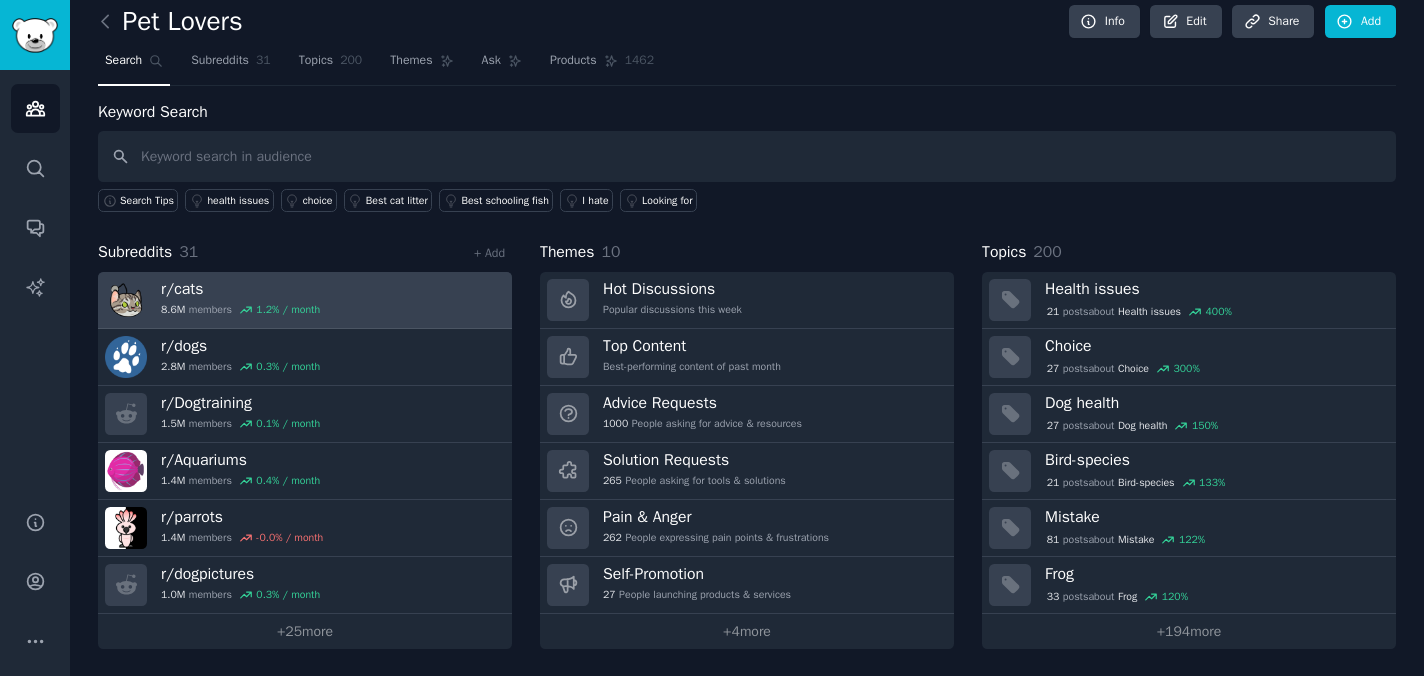 click on "r/ cats 8.6M  members 1.2 % / month" at bounding box center [305, 300] 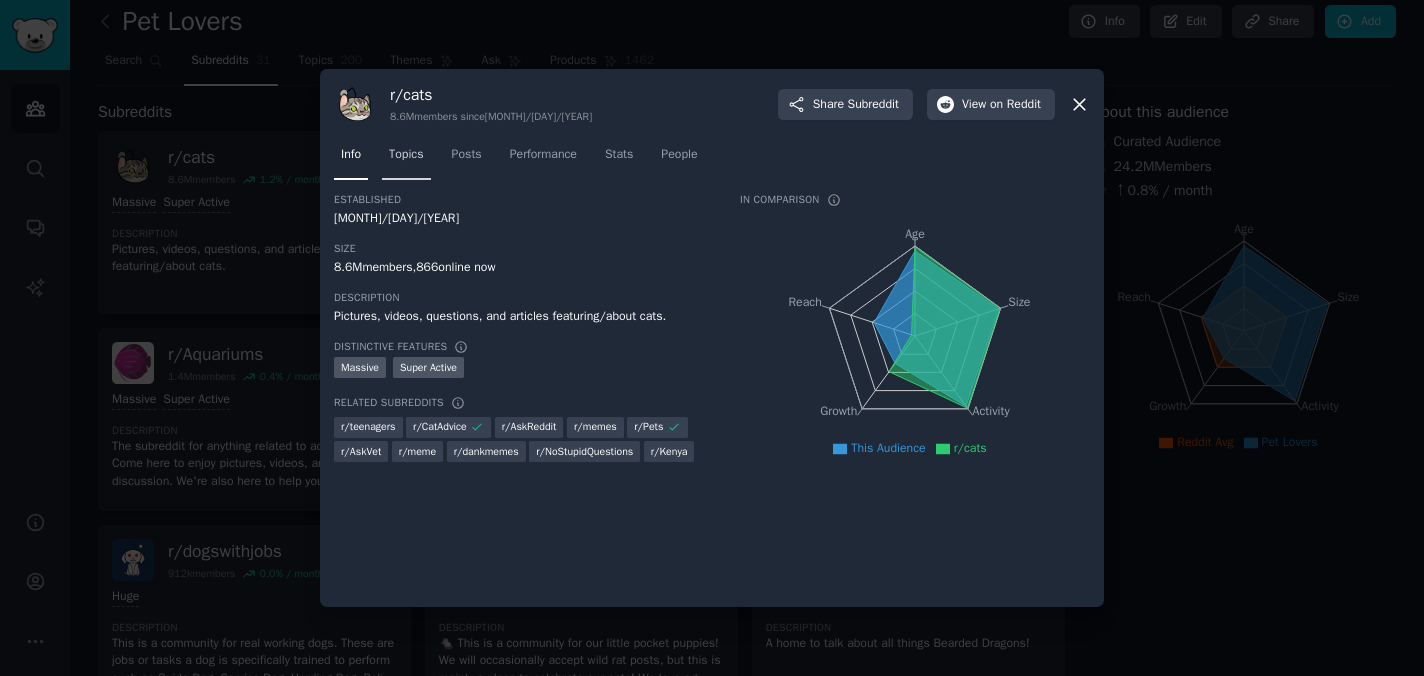click on "Topics" at bounding box center (406, 159) 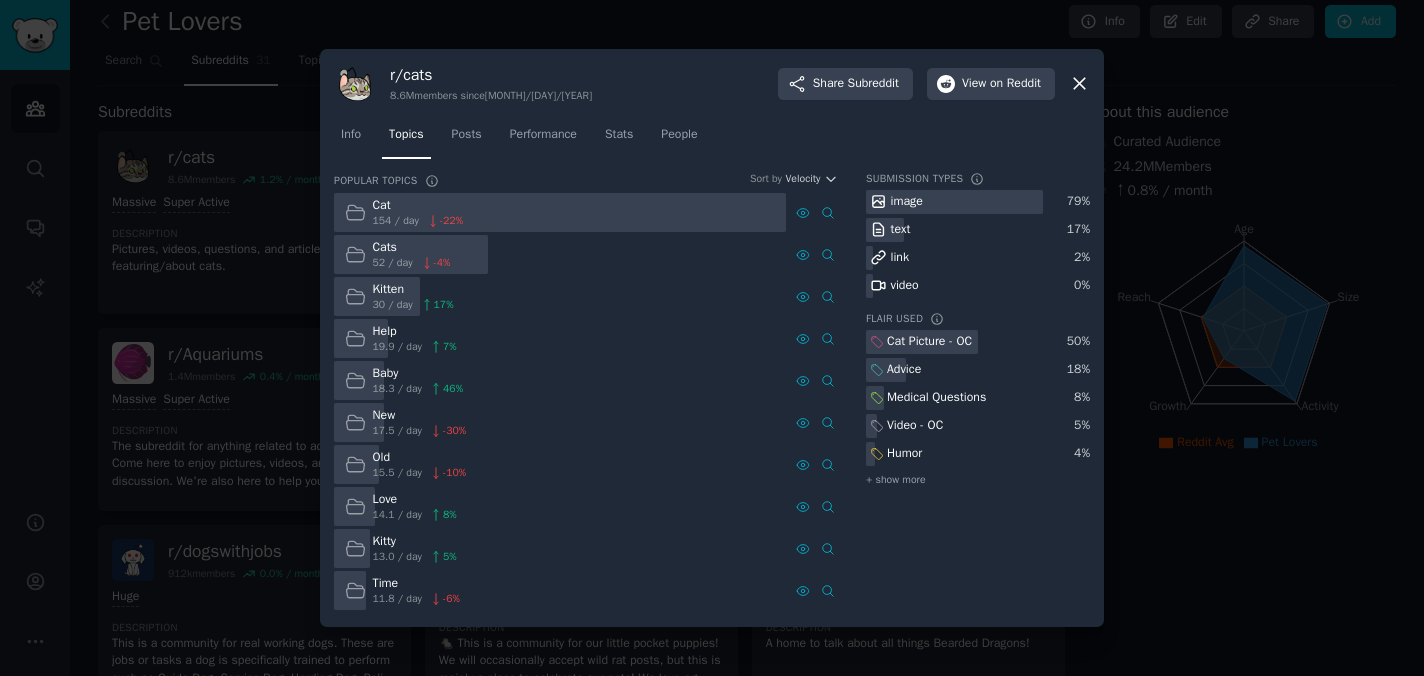 click on "19.9 / day" at bounding box center [398, 347] 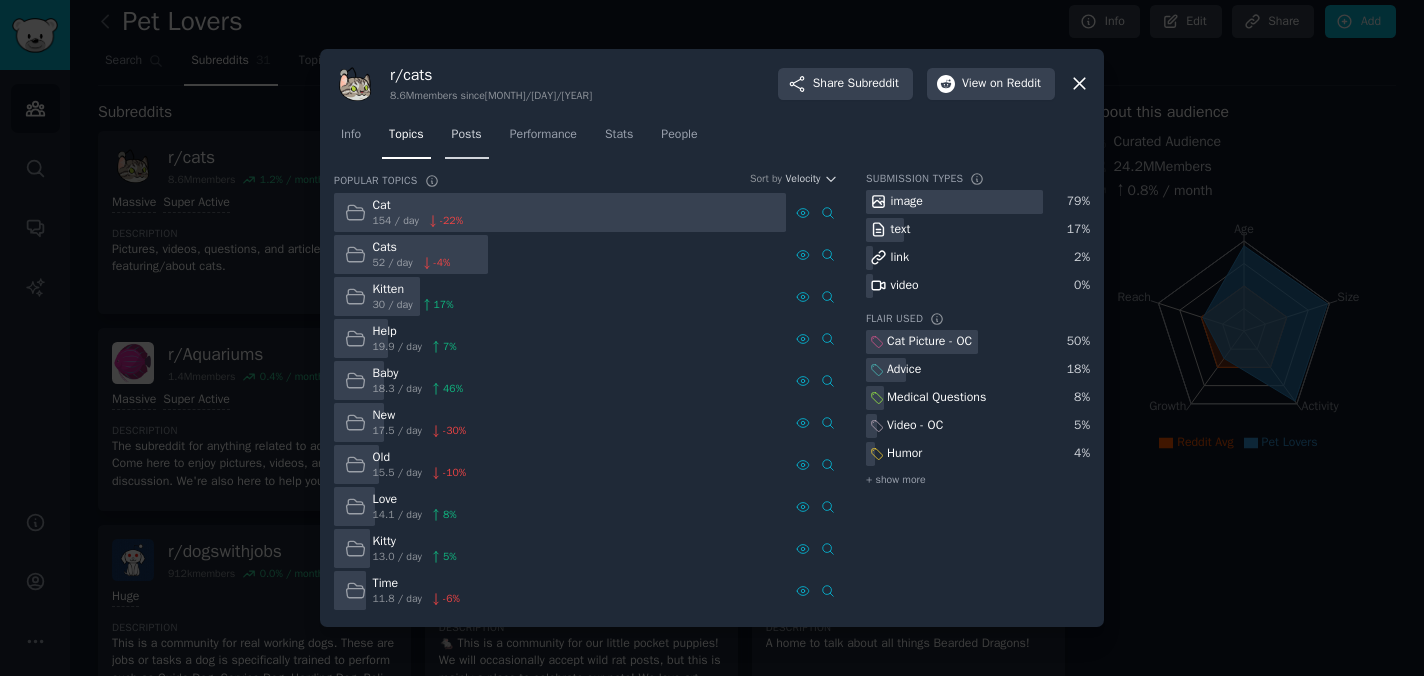 click on "Posts" at bounding box center [467, 139] 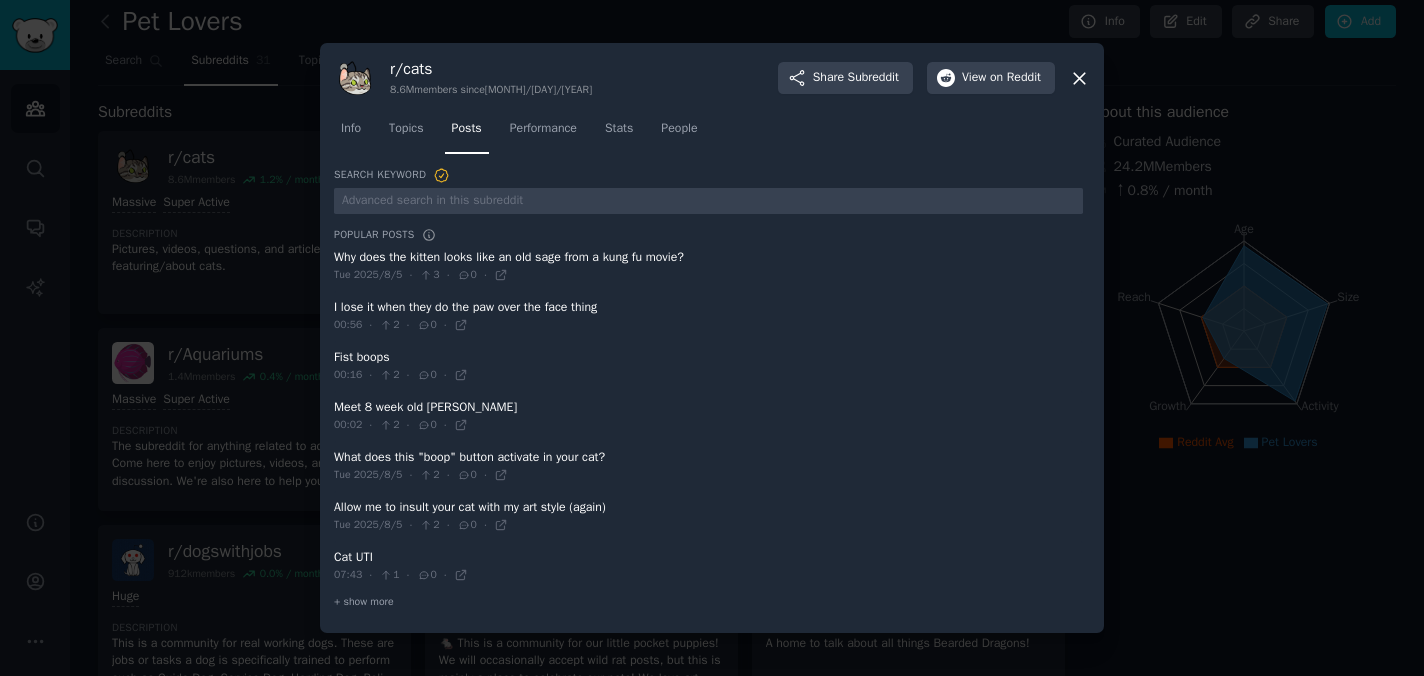 click 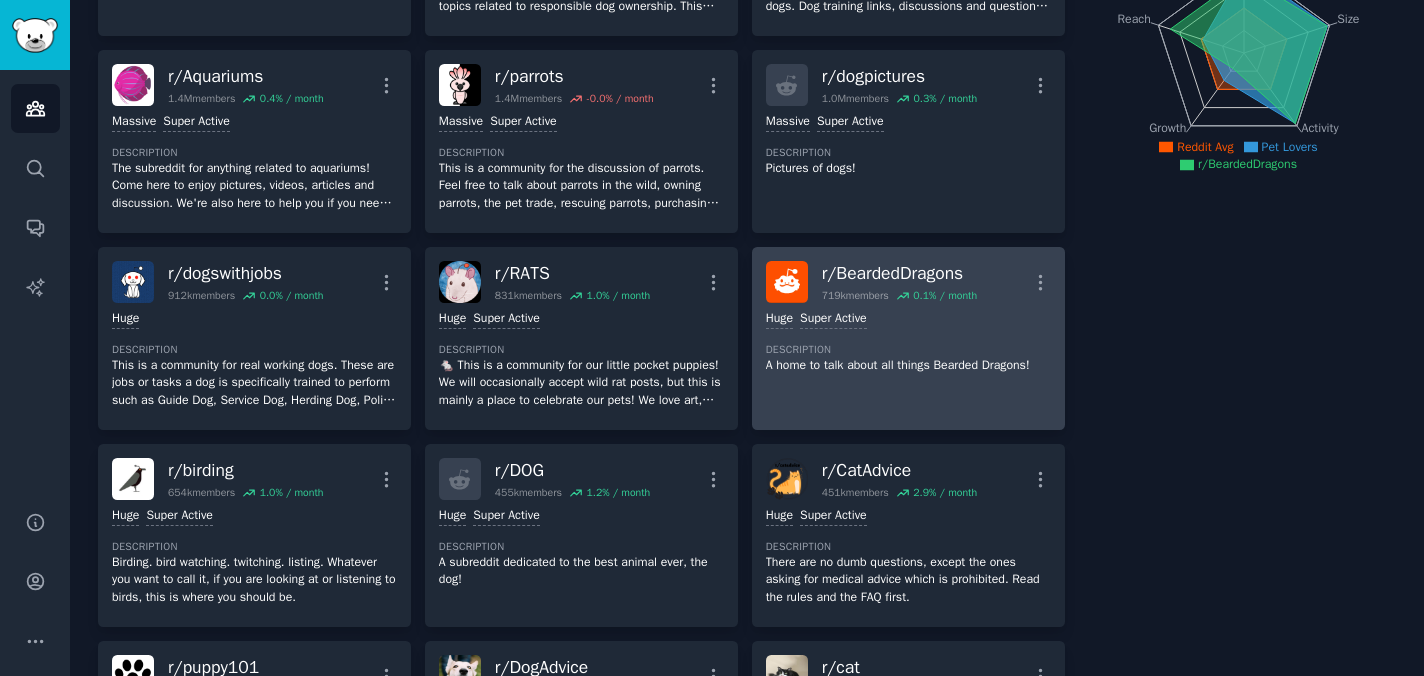 scroll, scrollTop: 339, scrollLeft: 0, axis: vertical 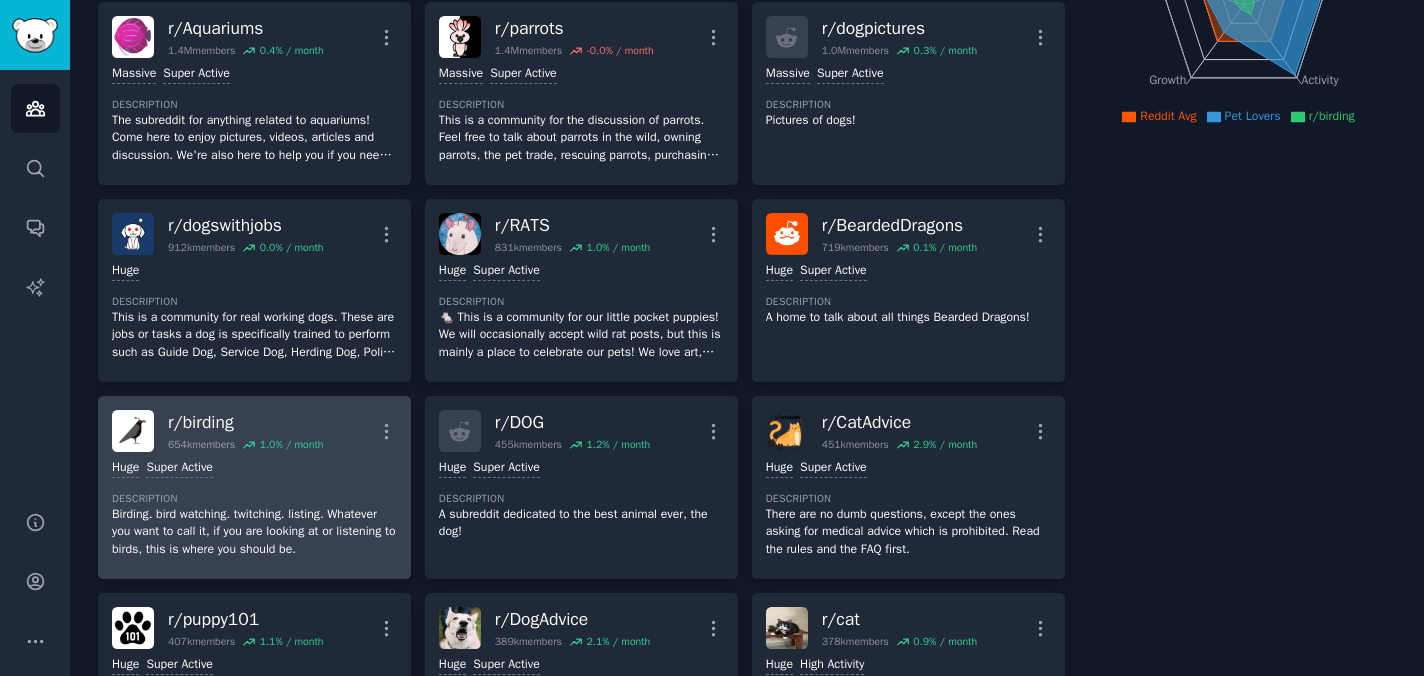 click on "Huge Super Active Description Birding. bird watching. twitching. listing. Whatever you want to call it, if you are looking at or listening to birds, this is where you should be." at bounding box center (254, 508) 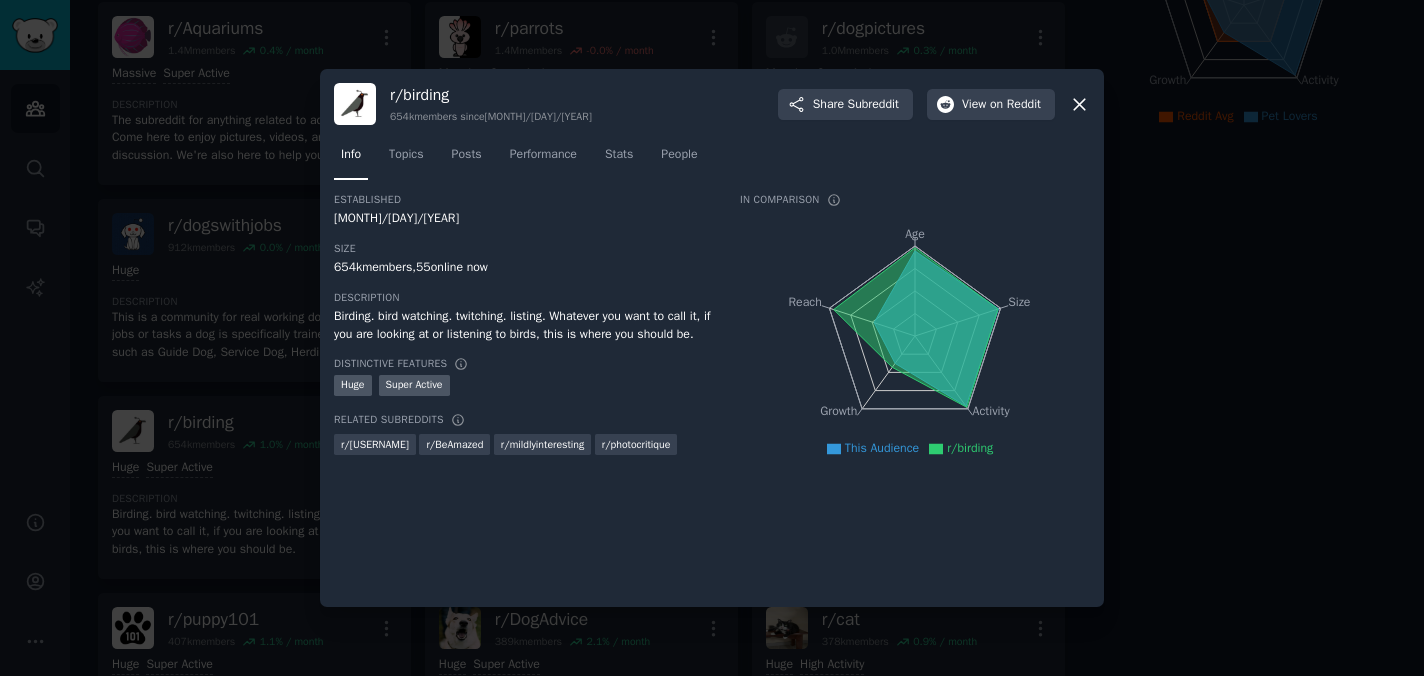 click 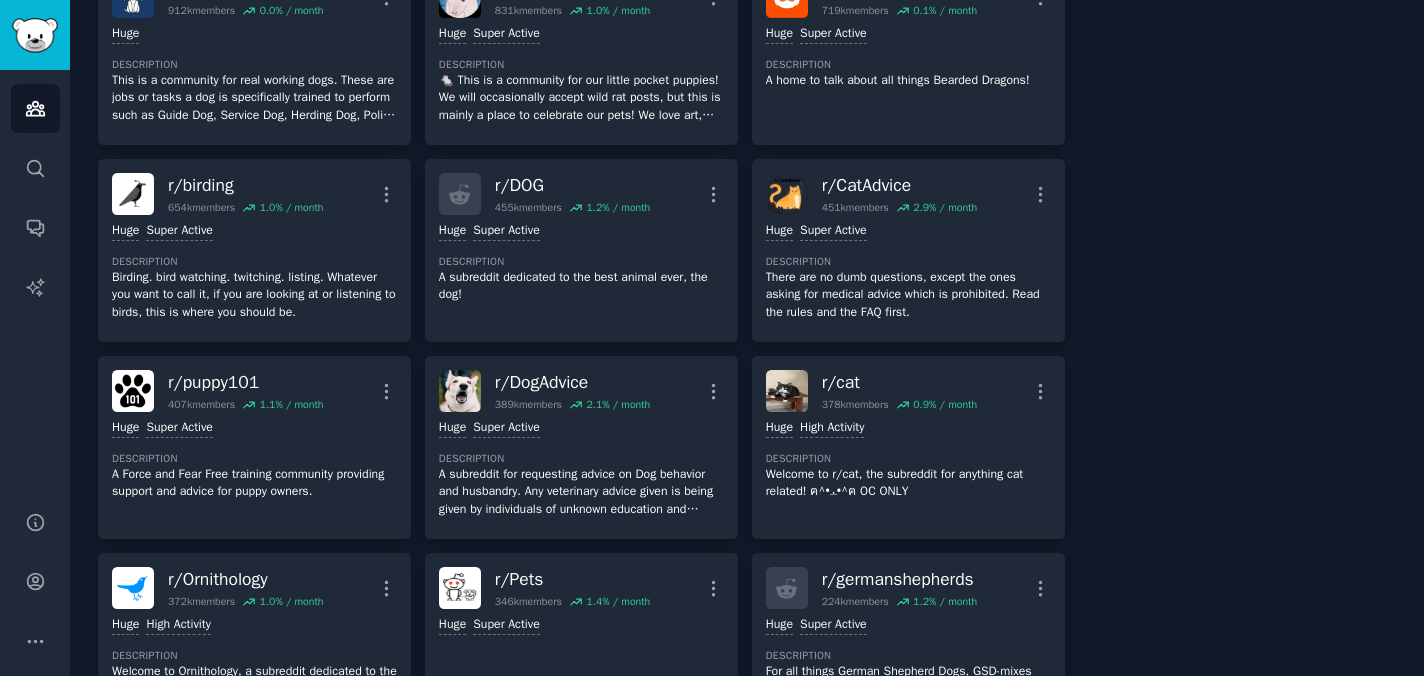 scroll, scrollTop: 576, scrollLeft: 0, axis: vertical 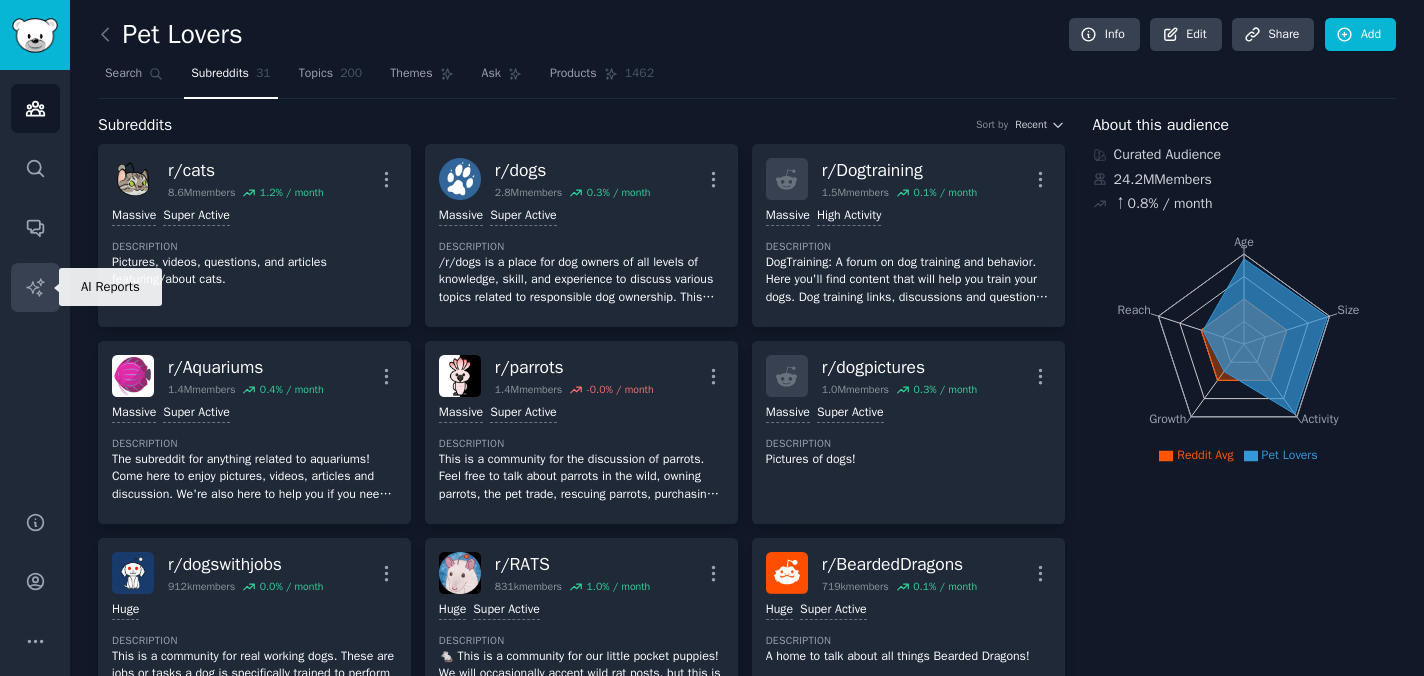 click on "AI Reports" at bounding box center [35, 287] 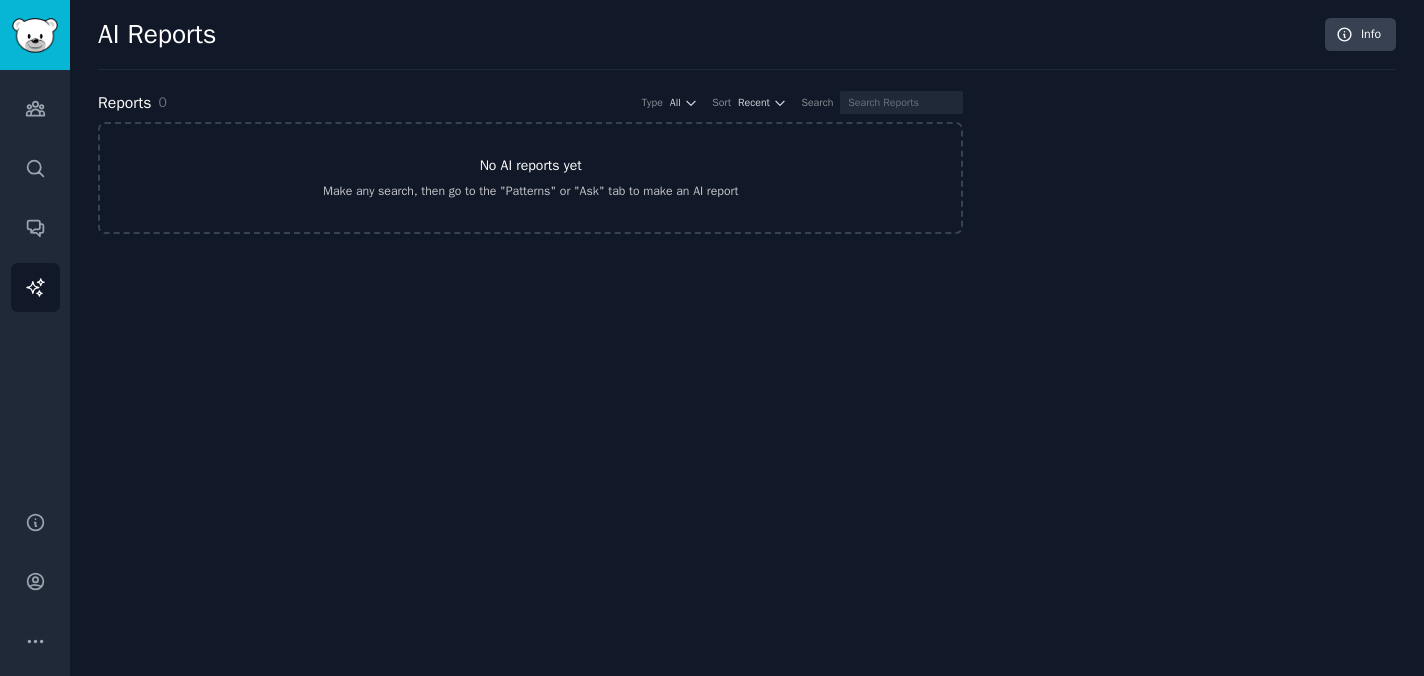 click on "No AI reports yet  Make any search, then go to the "Patterns" or "Ask" tab to make an AI report" at bounding box center (530, 178) 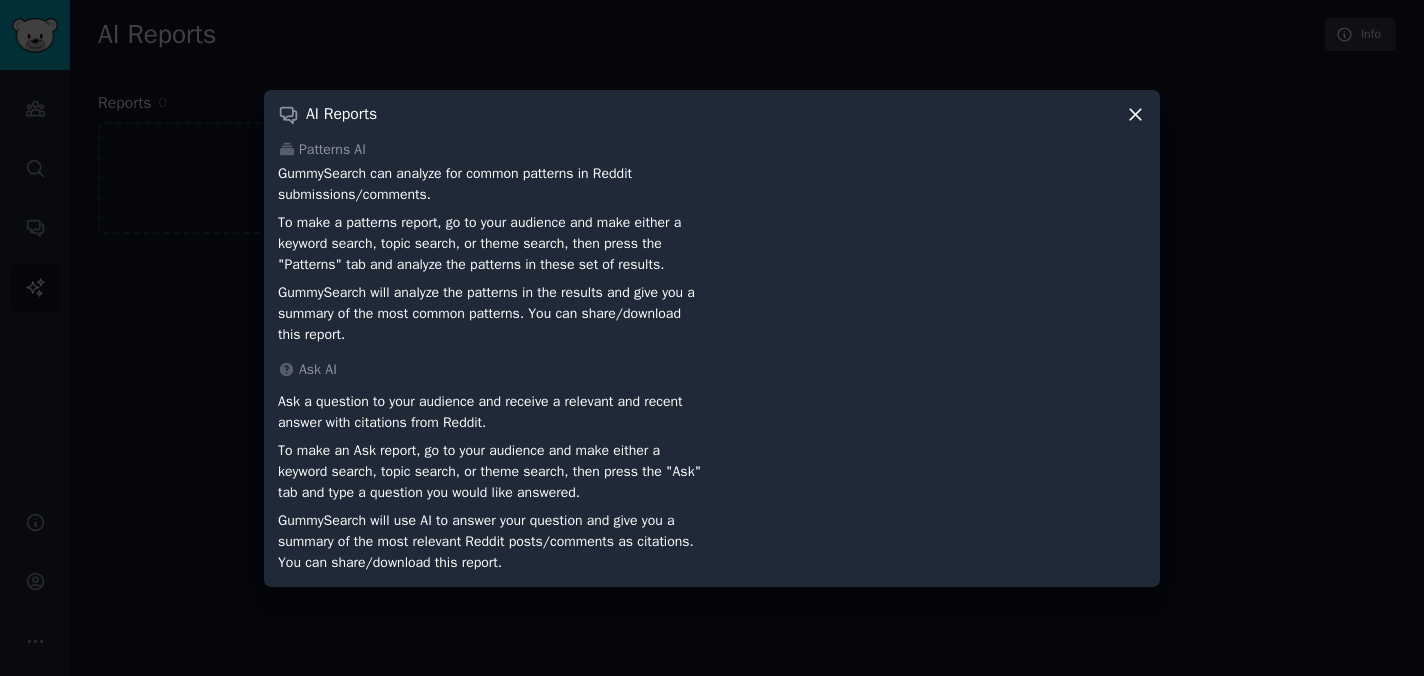 click 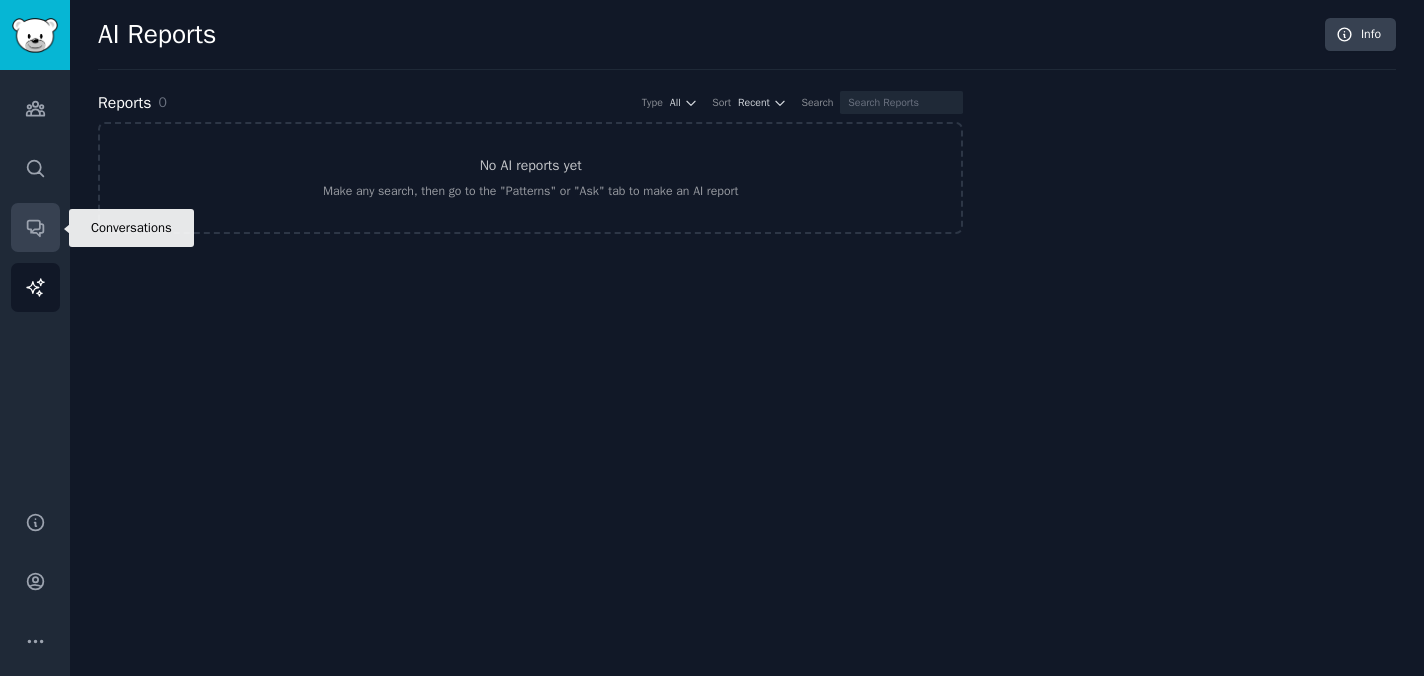 click 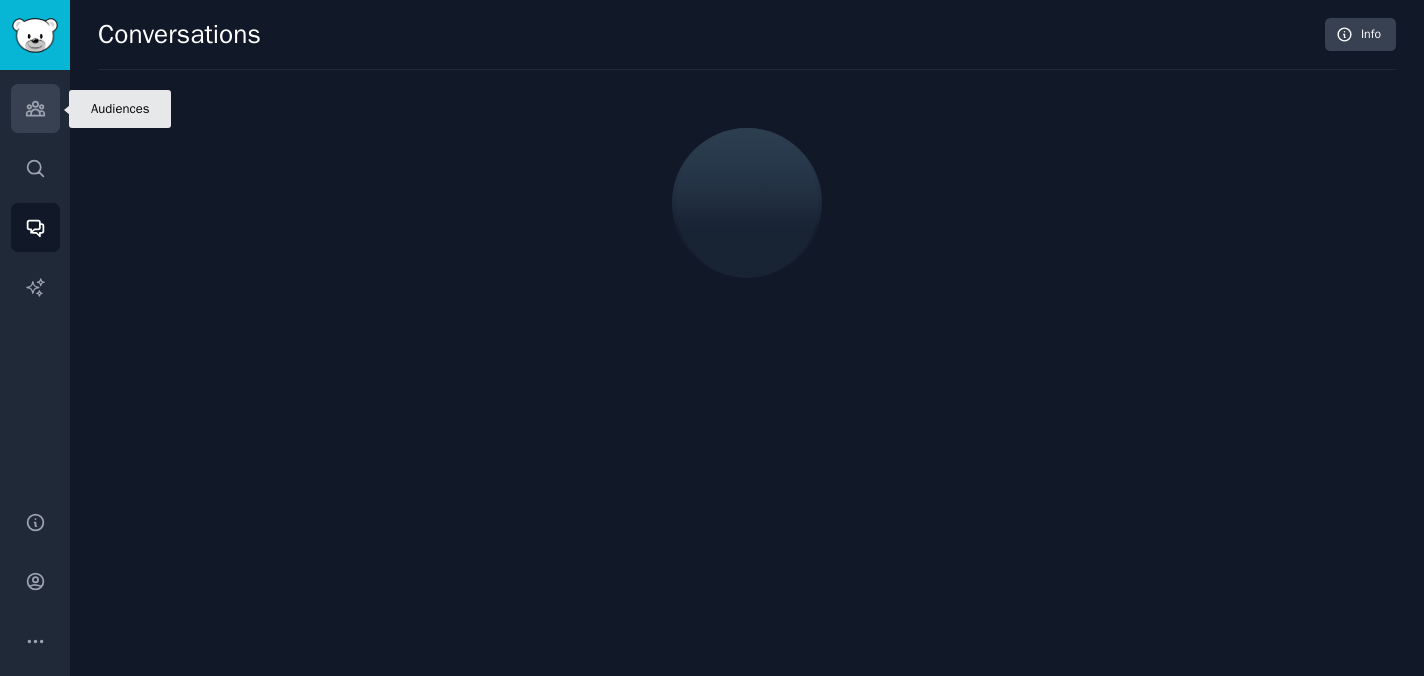 click 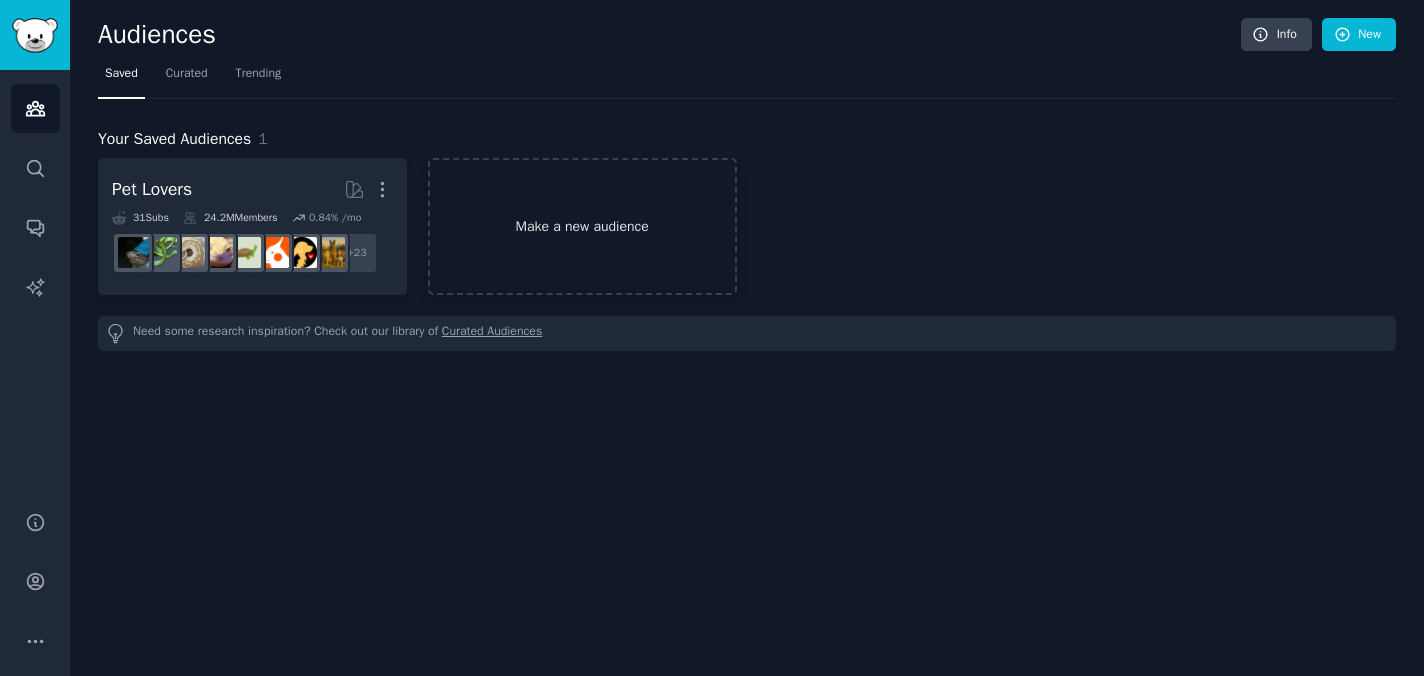 click on "Make a new audience" at bounding box center [582, 226] 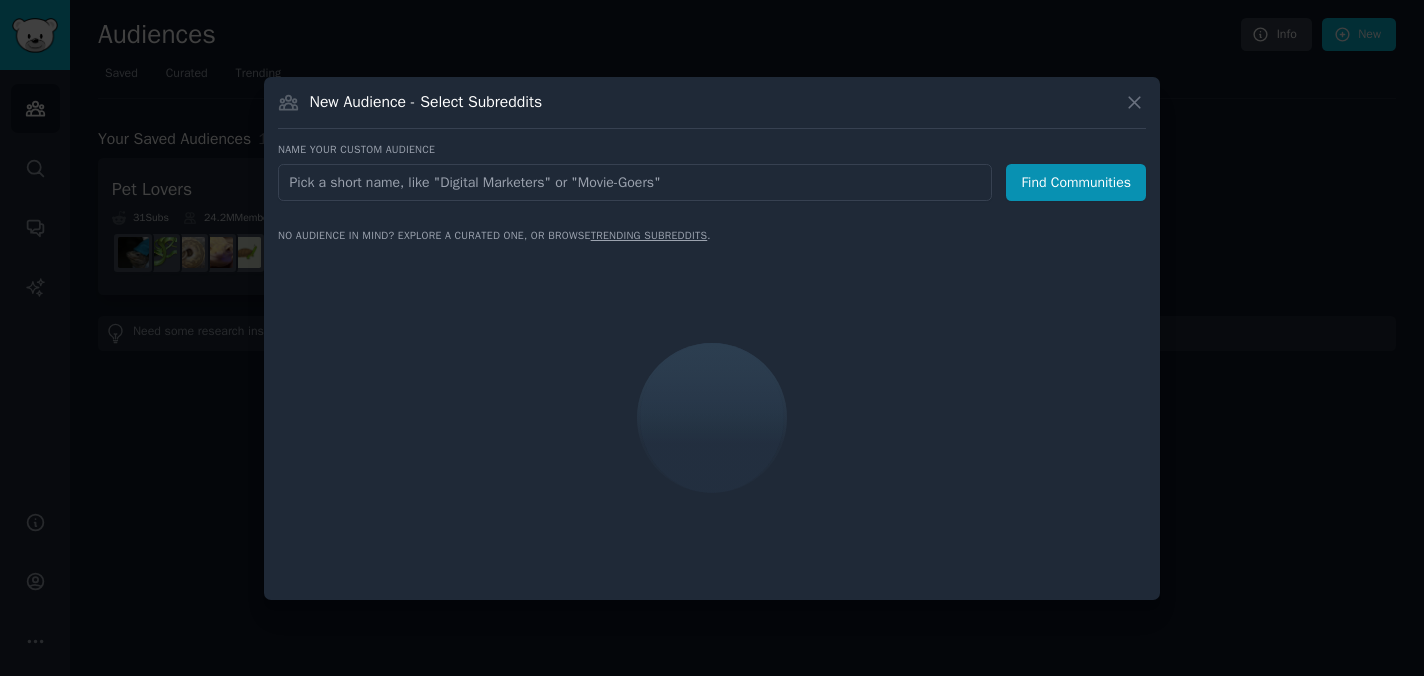 click at bounding box center [635, 182] 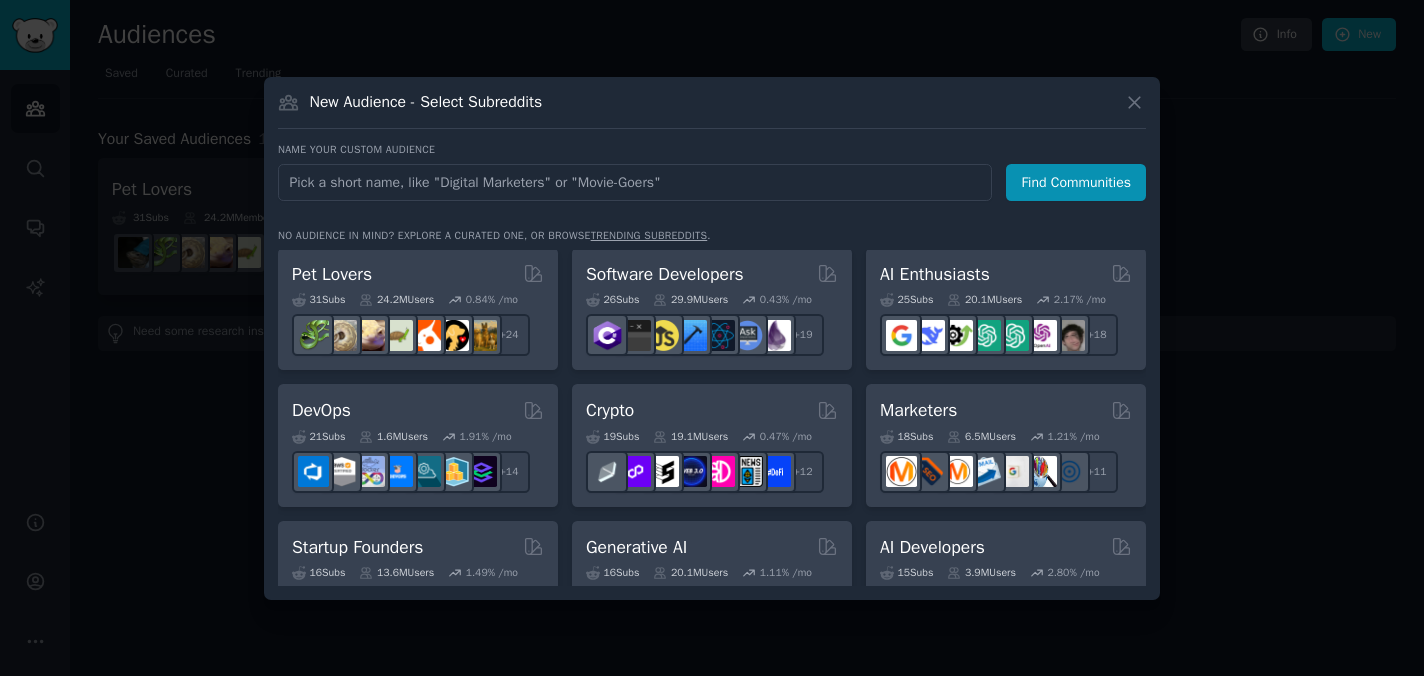 scroll, scrollTop: 0, scrollLeft: 0, axis: both 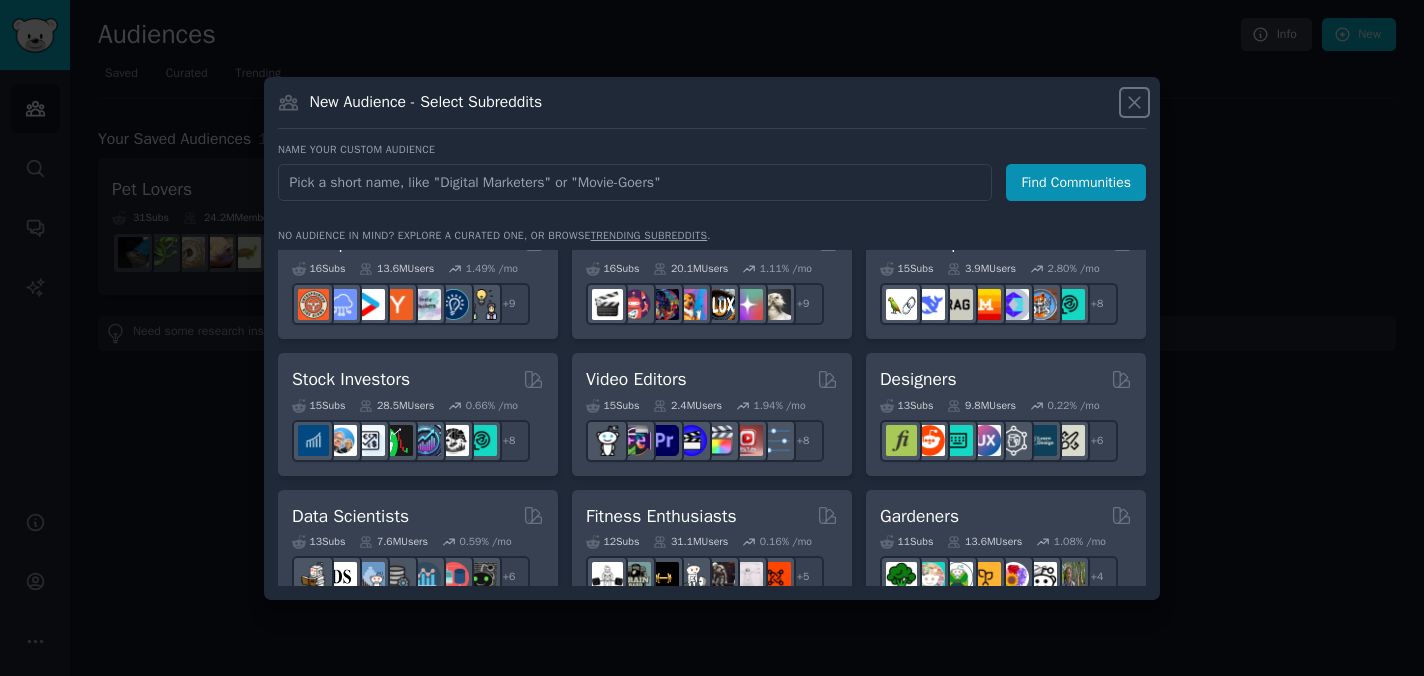 click 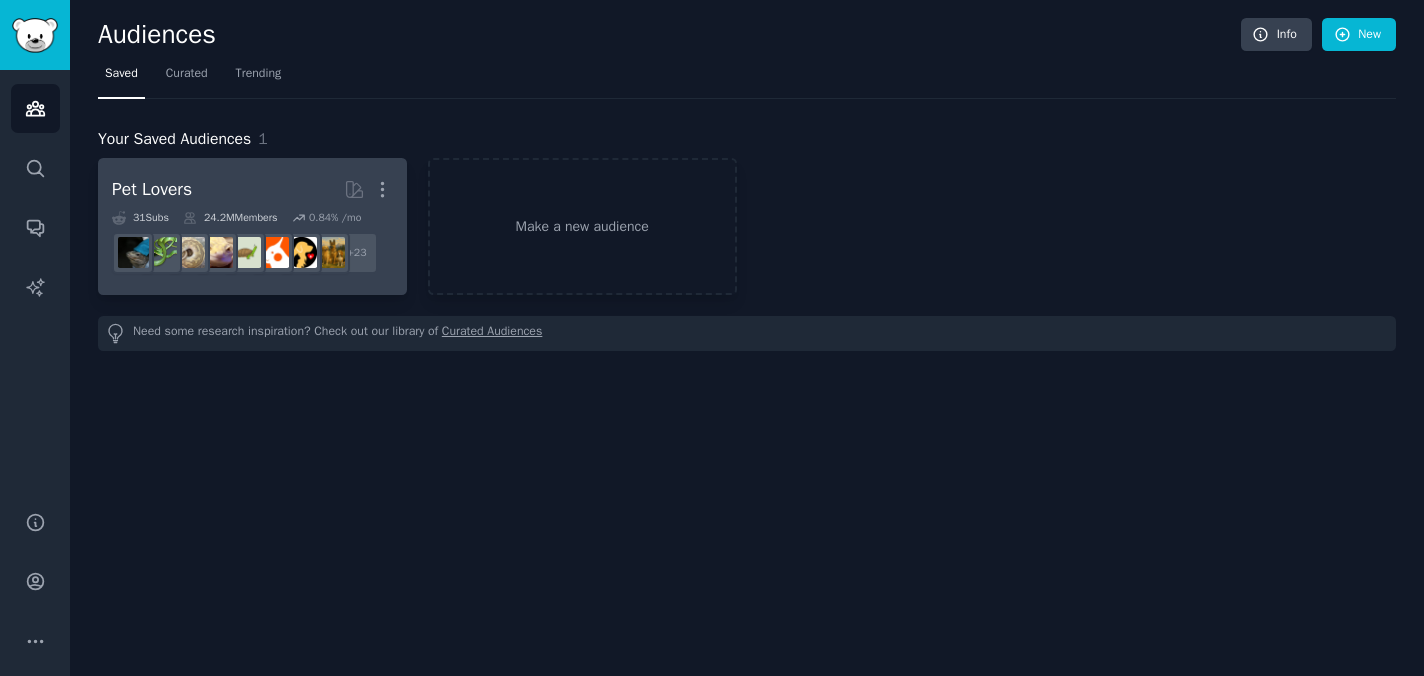 click on "Pet Lovers More" at bounding box center [252, 189] 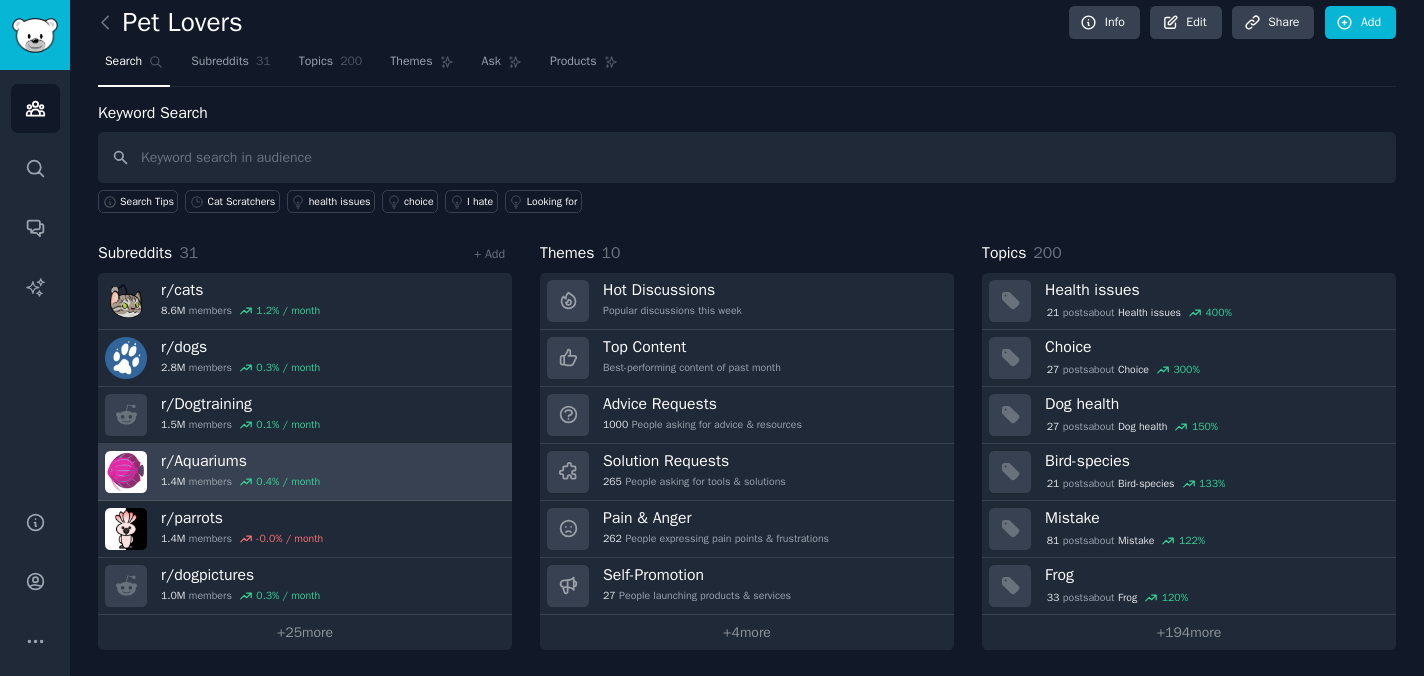 scroll, scrollTop: 13, scrollLeft: 0, axis: vertical 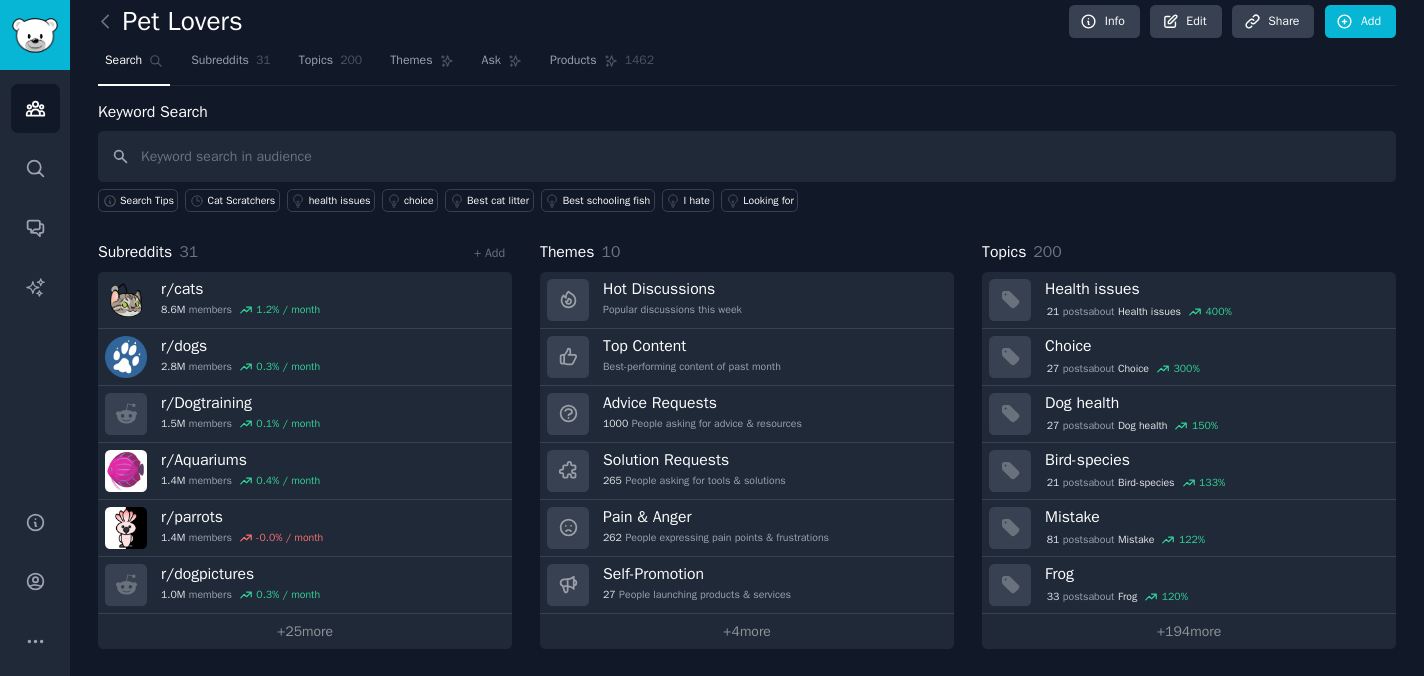 click at bounding box center (747, 156) 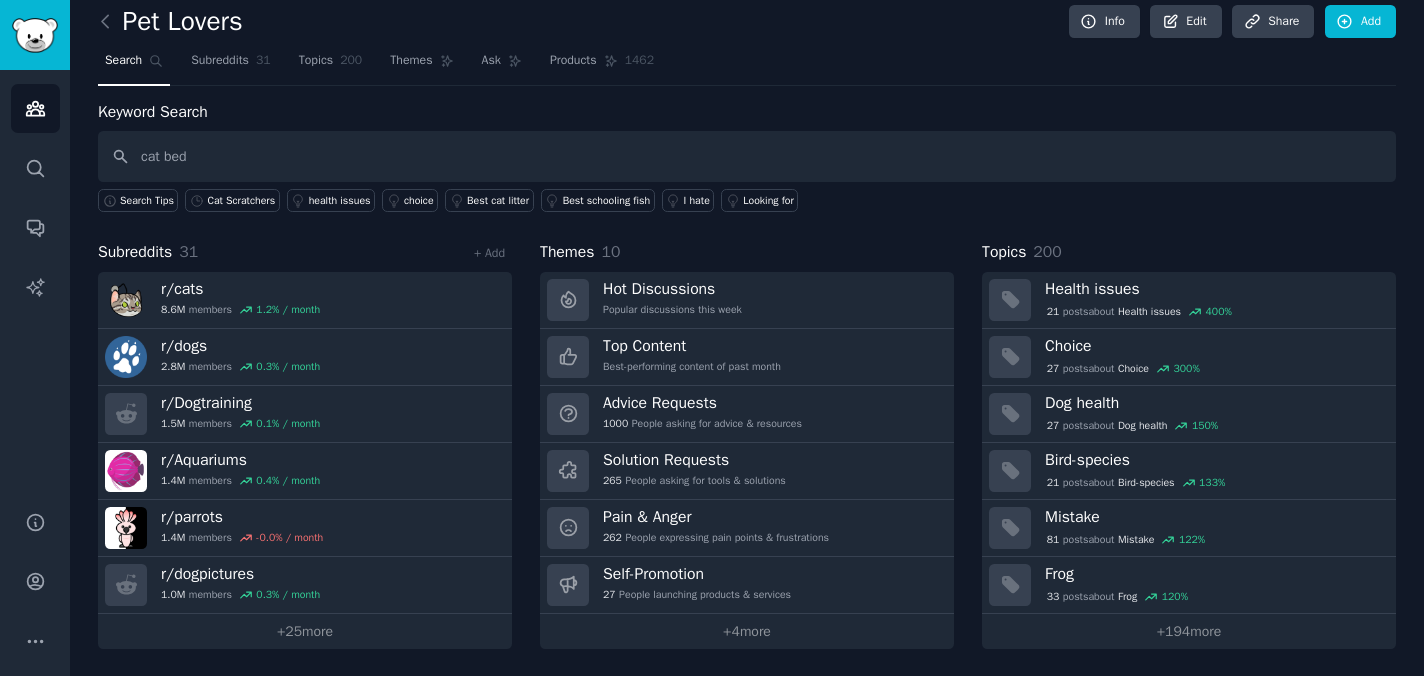 type on "cat bed" 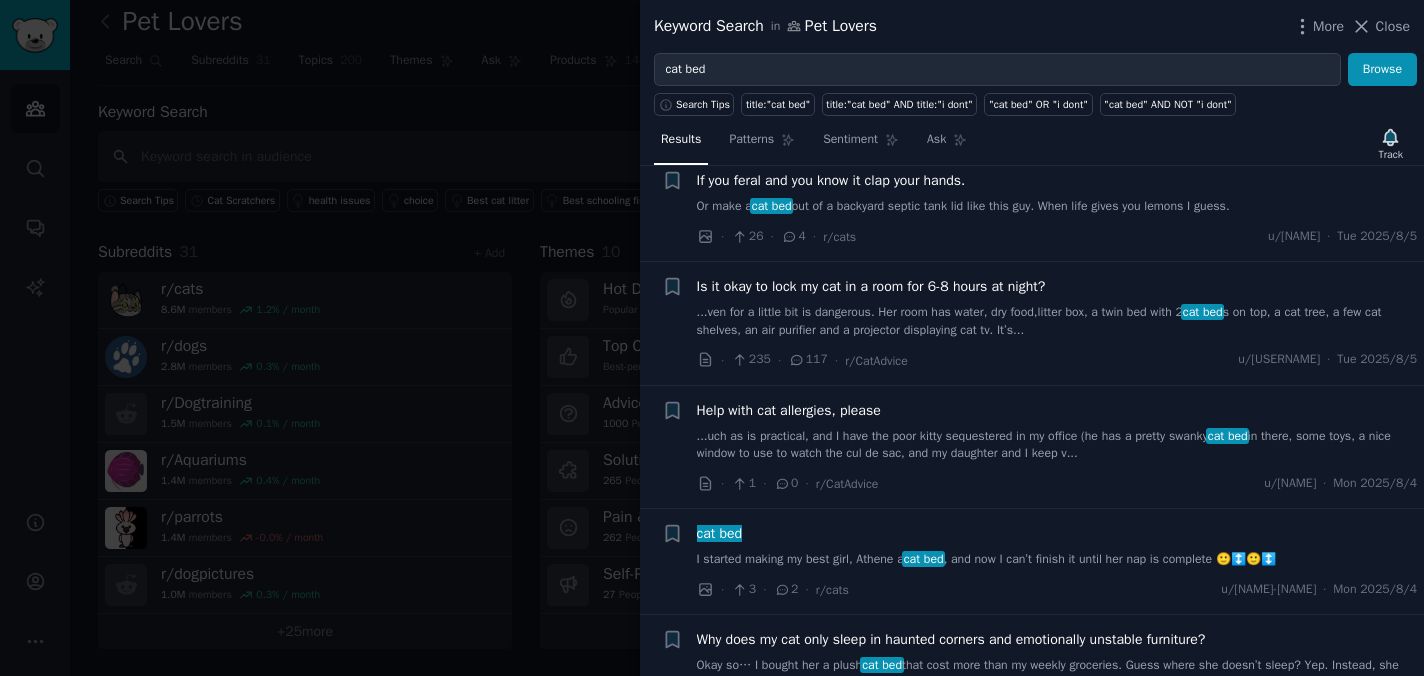 scroll, scrollTop: 295, scrollLeft: 0, axis: vertical 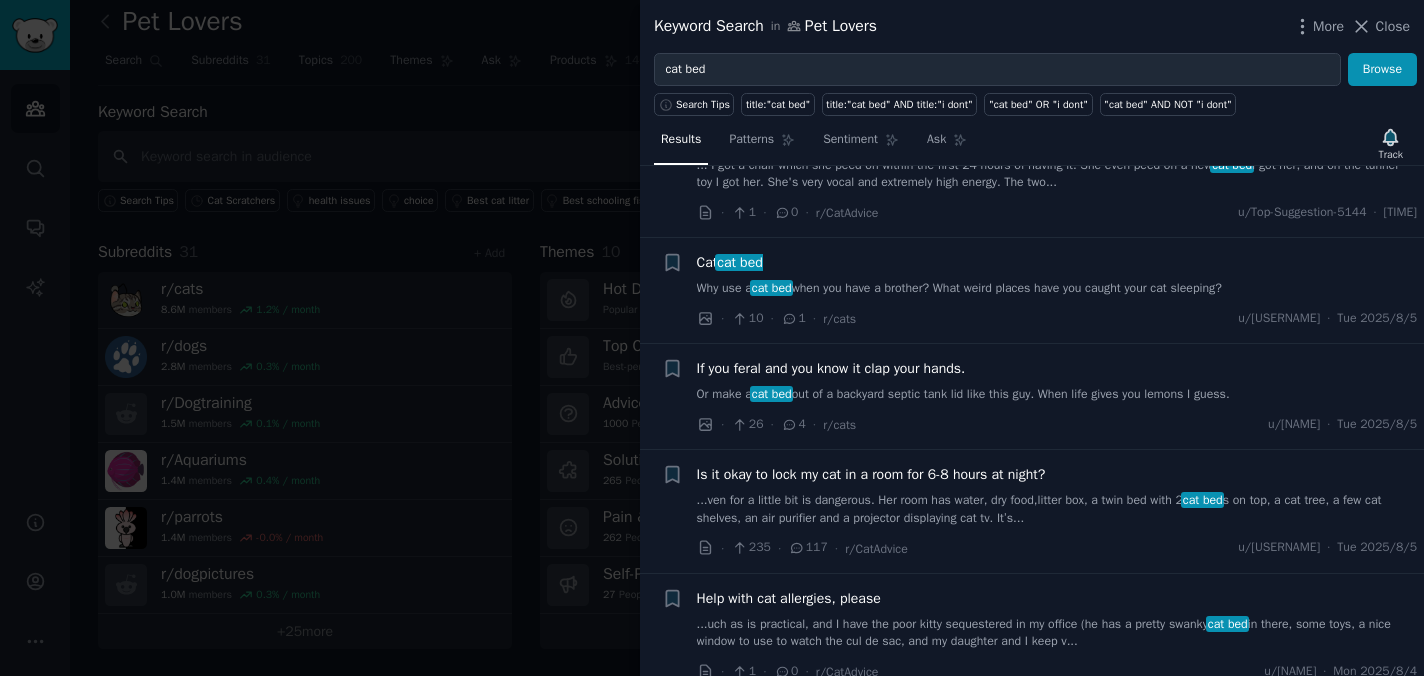 click at bounding box center [712, 338] 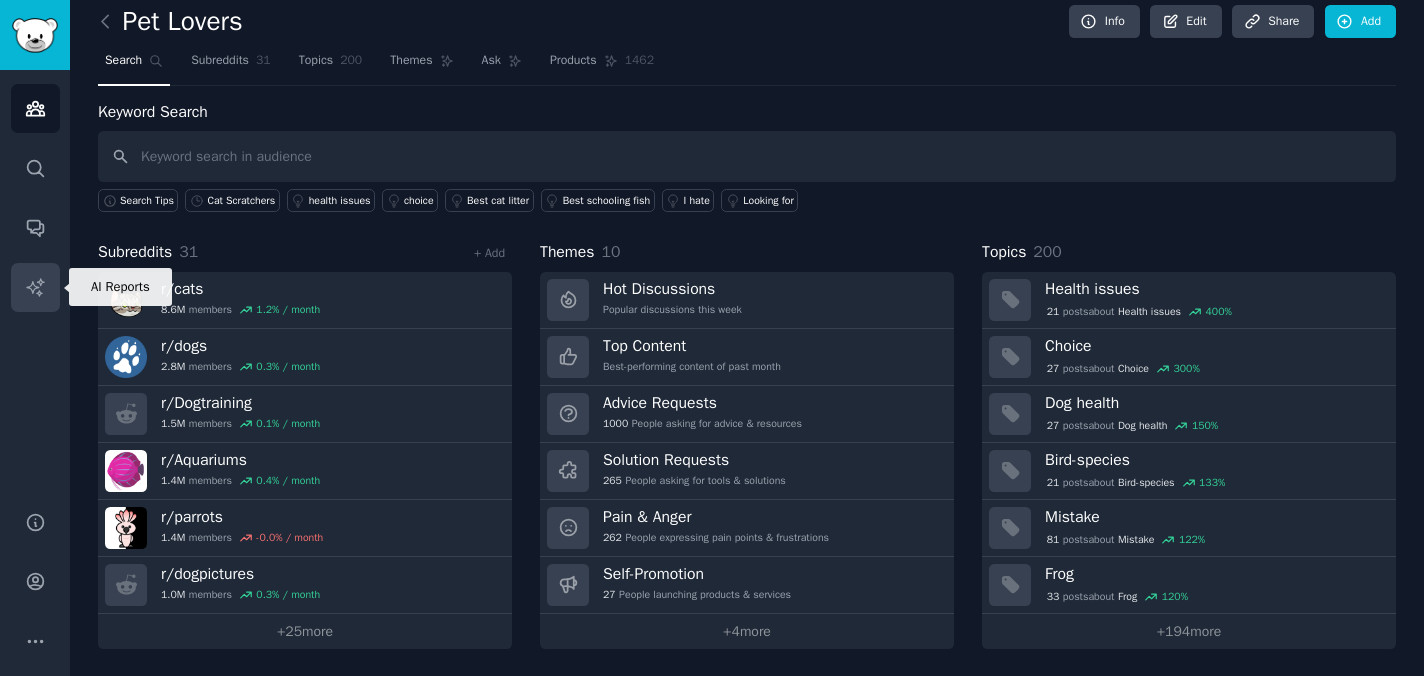 click 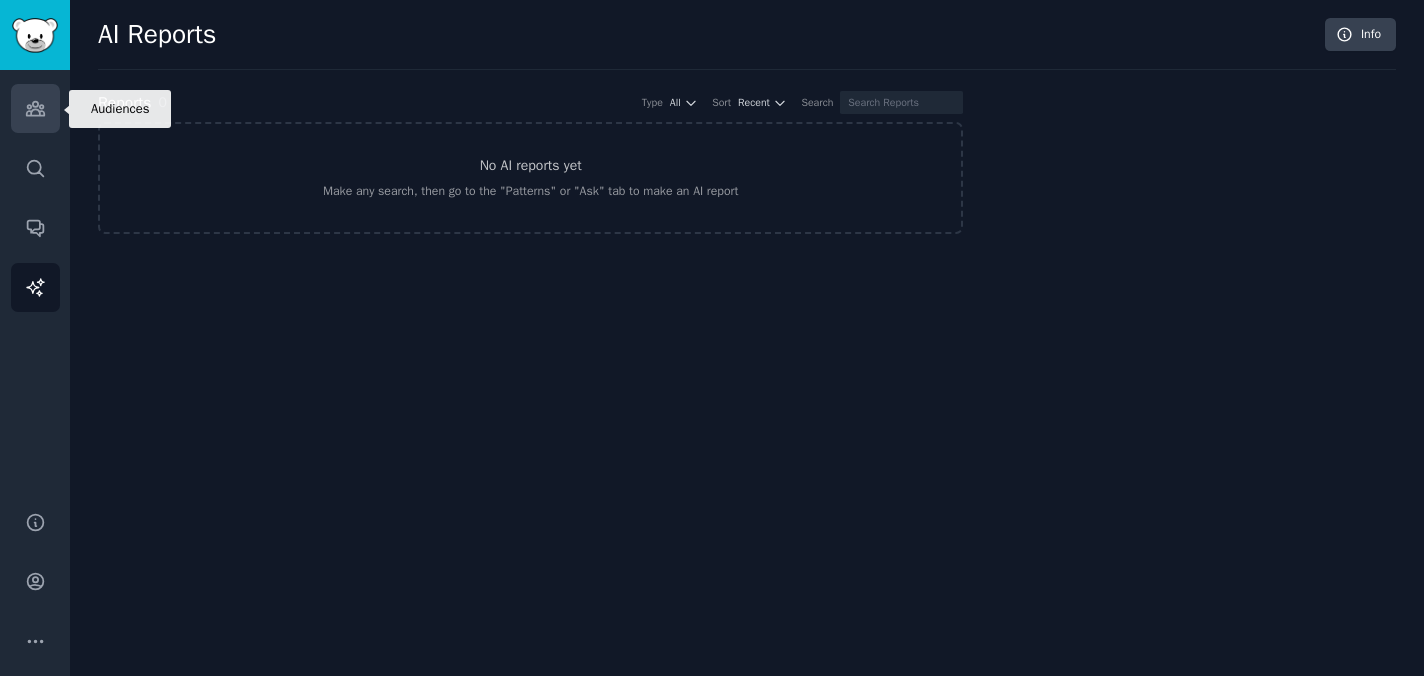 click on "Audiences" at bounding box center (35, 108) 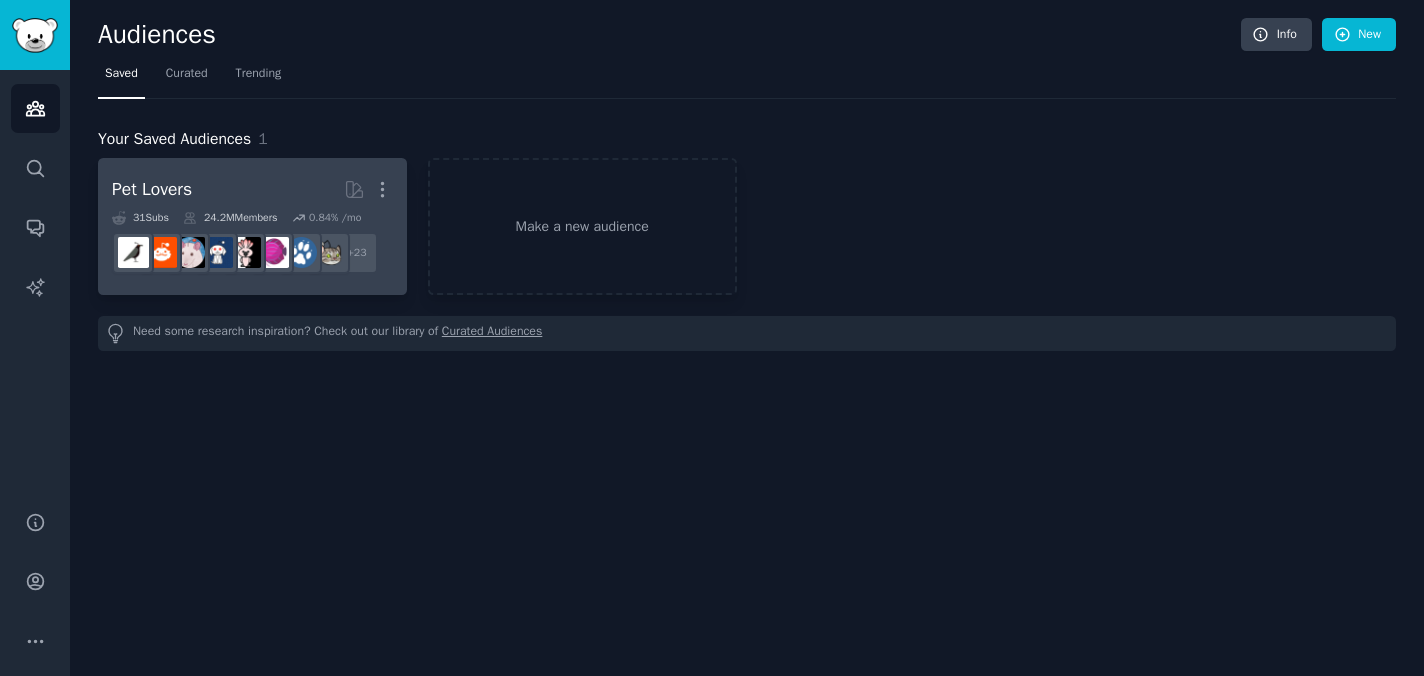 click on "Pet Lovers More" at bounding box center [252, 189] 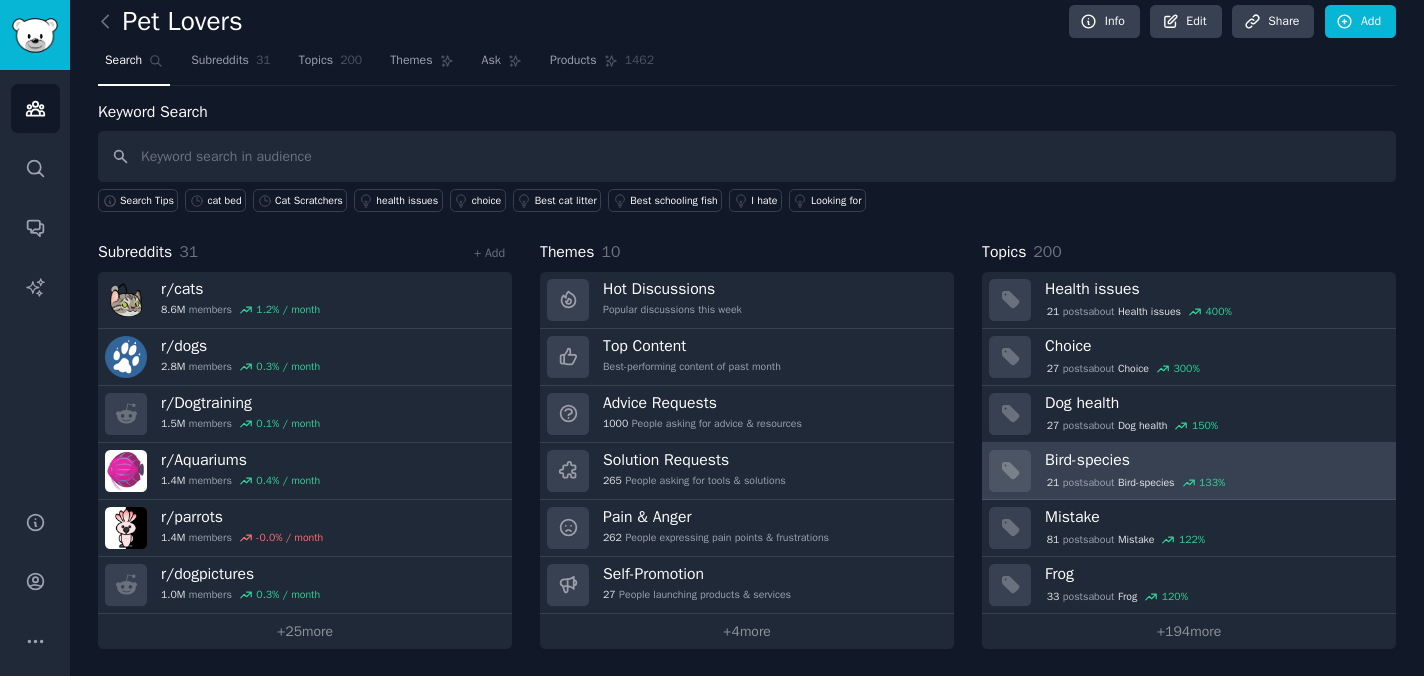 scroll, scrollTop: 13, scrollLeft: 0, axis: vertical 